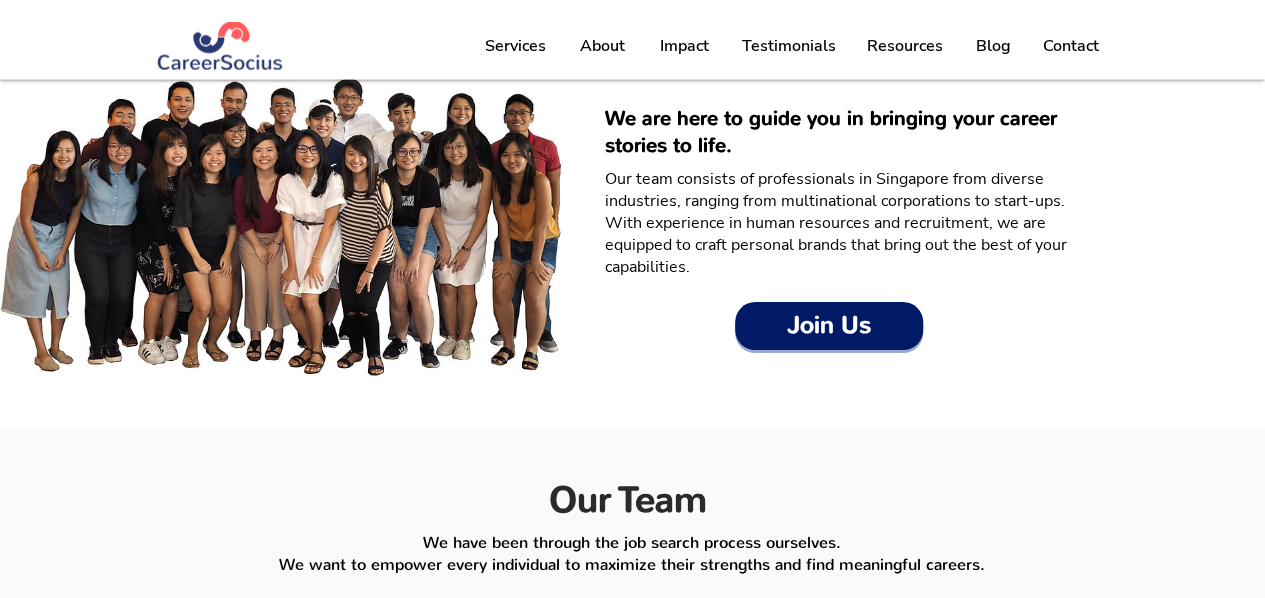 scroll, scrollTop: 2221, scrollLeft: 0, axis: vertical 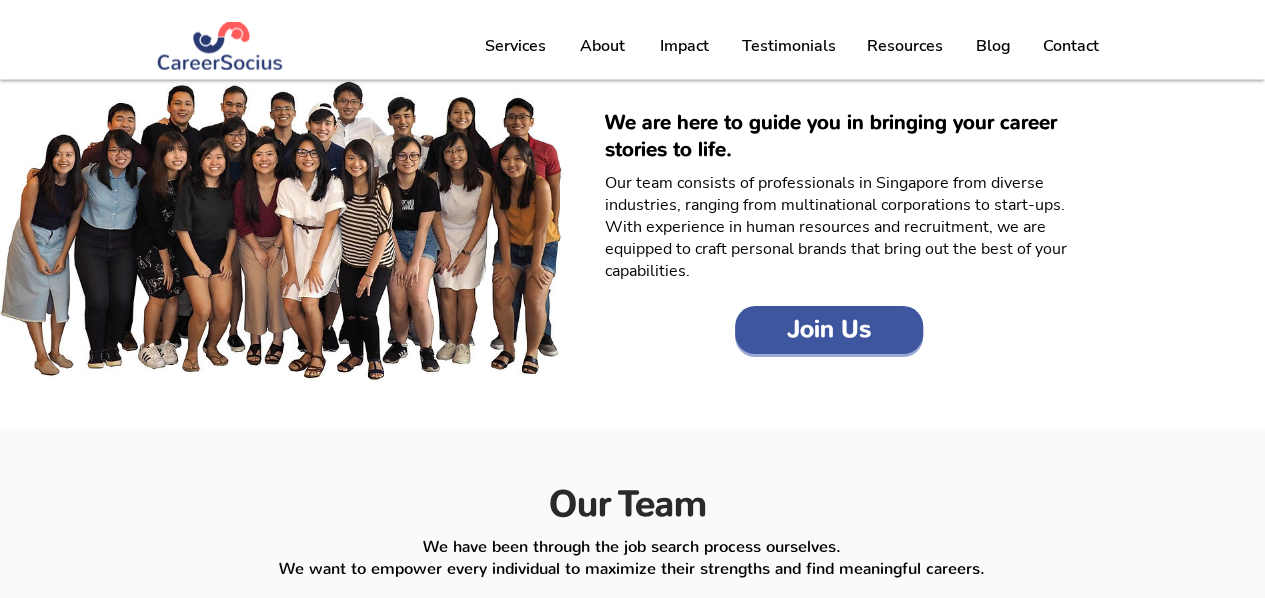 click on "Join Us" at bounding box center (829, 330) 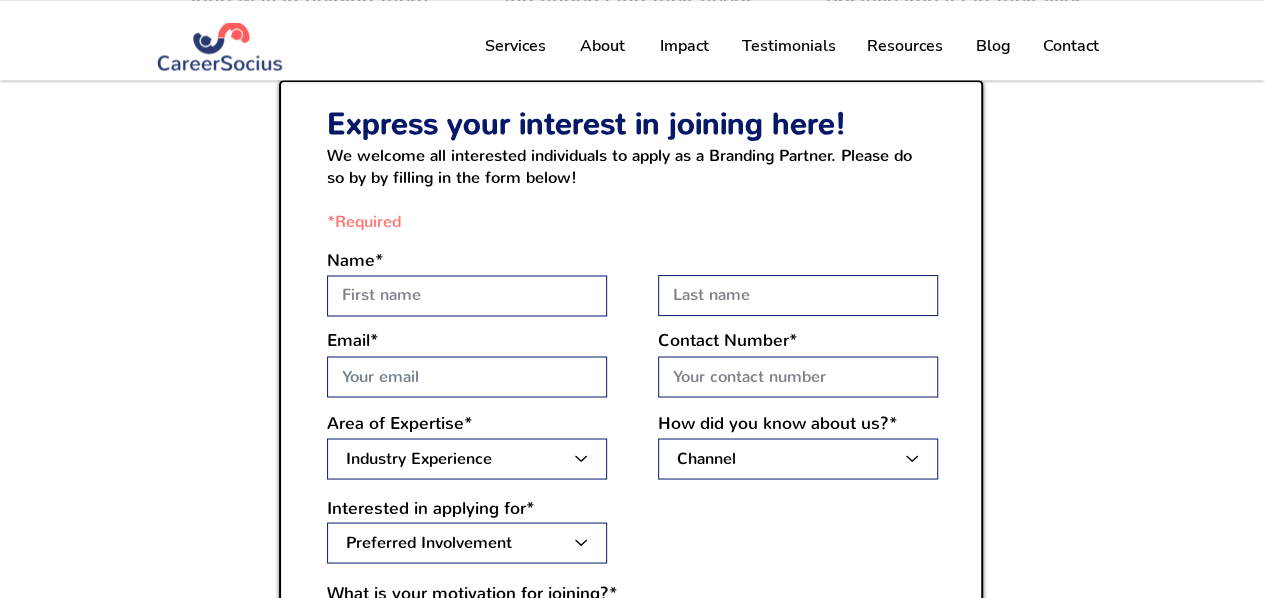 scroll, scrollTop: 1548, scrollLeft: 0, axis: vertical 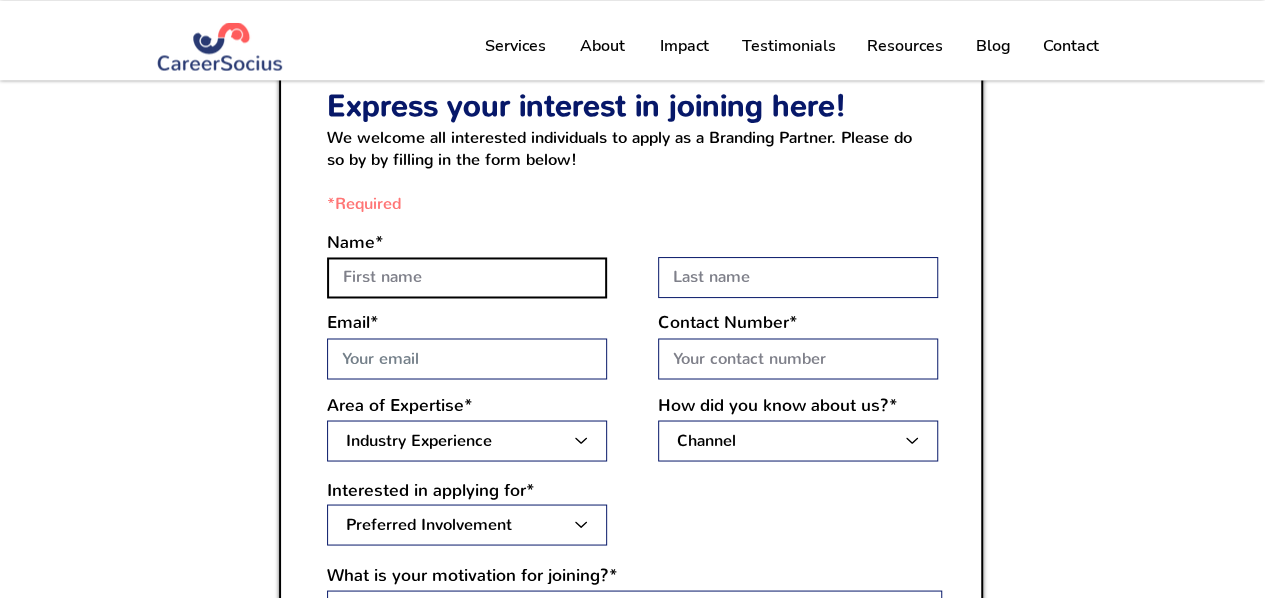 click at bounding box center (467, 277) 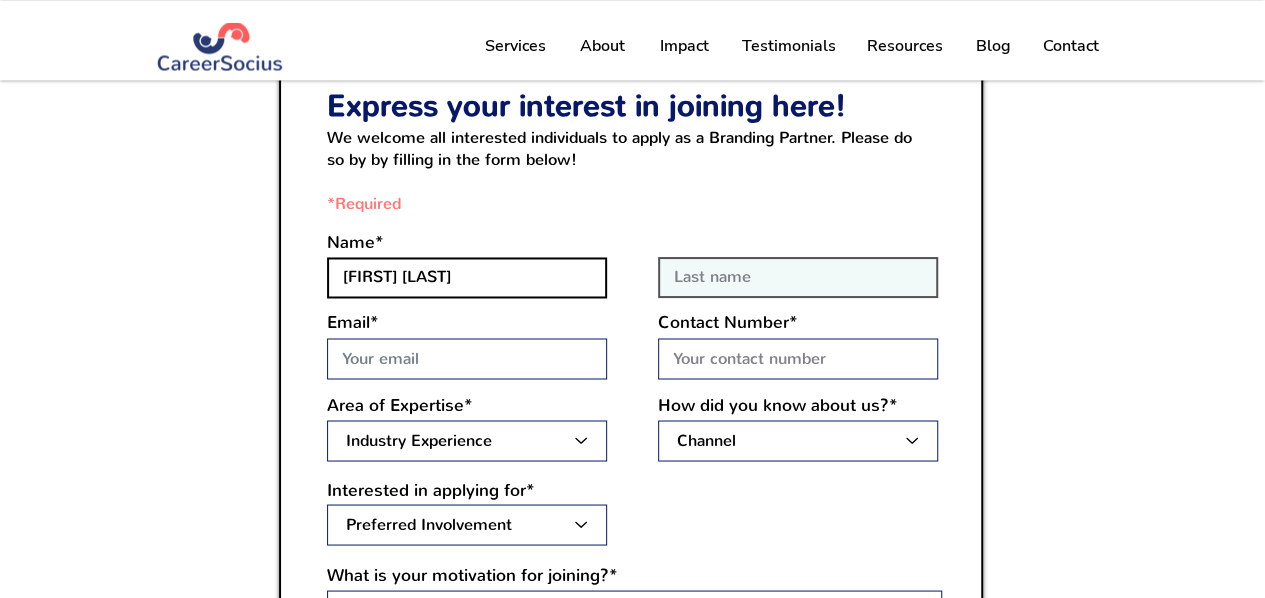 type on "[FIRST] [LAST]" 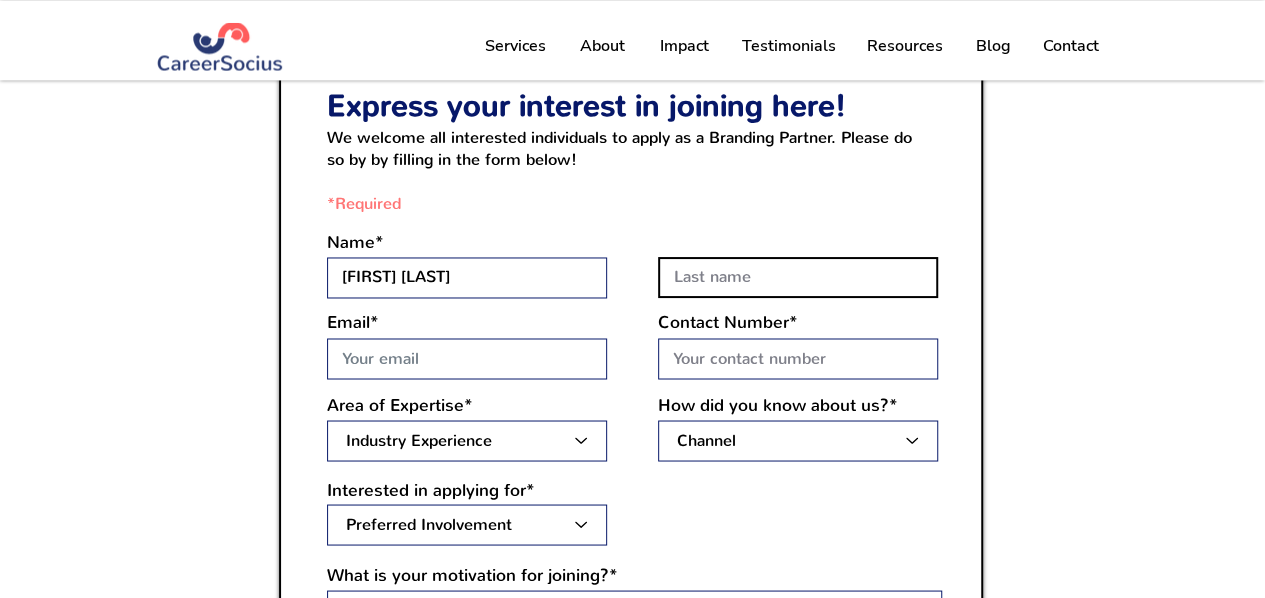 click at bounding box center (798, 277) 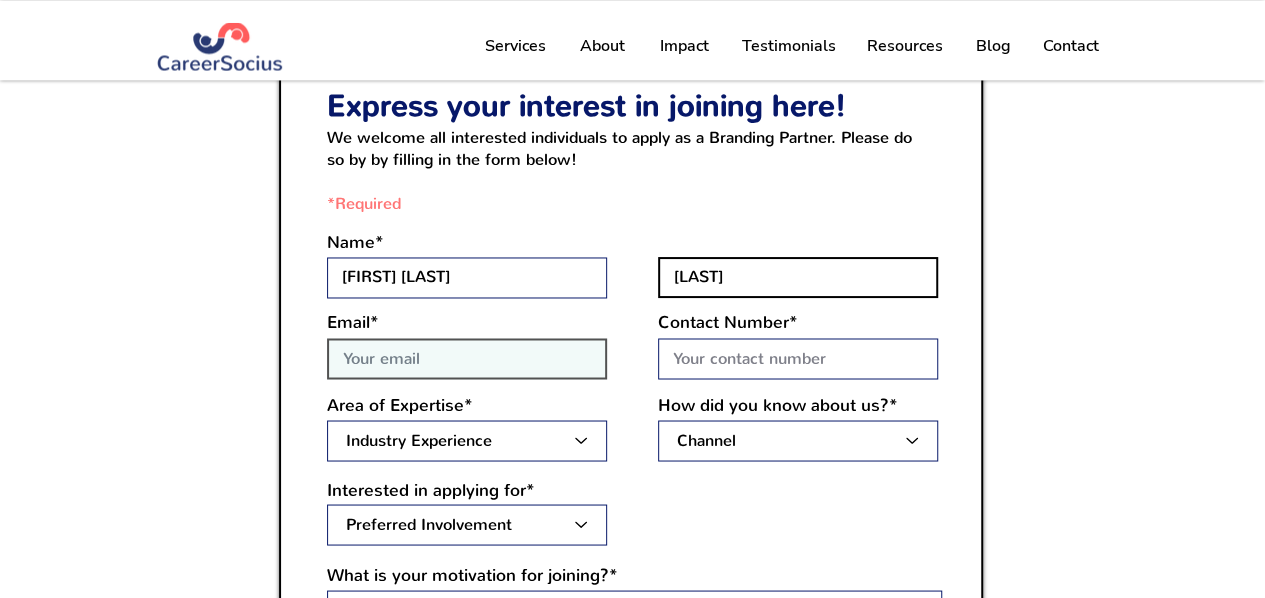 type on "[LAST]" 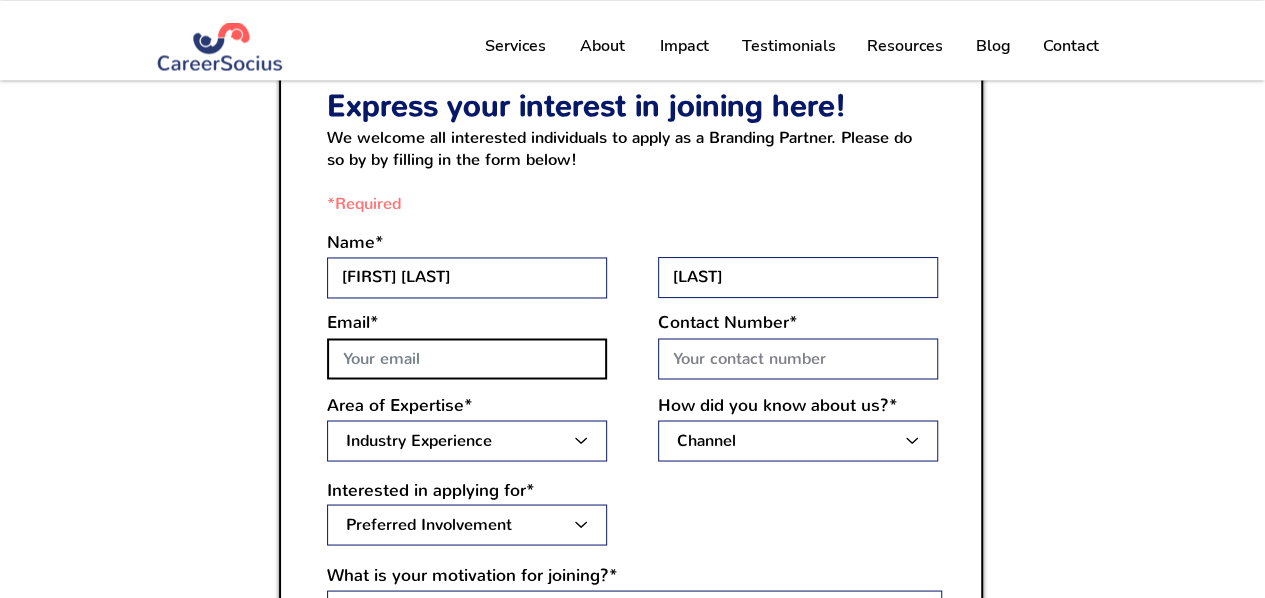 click at bounding box center [467, 358] 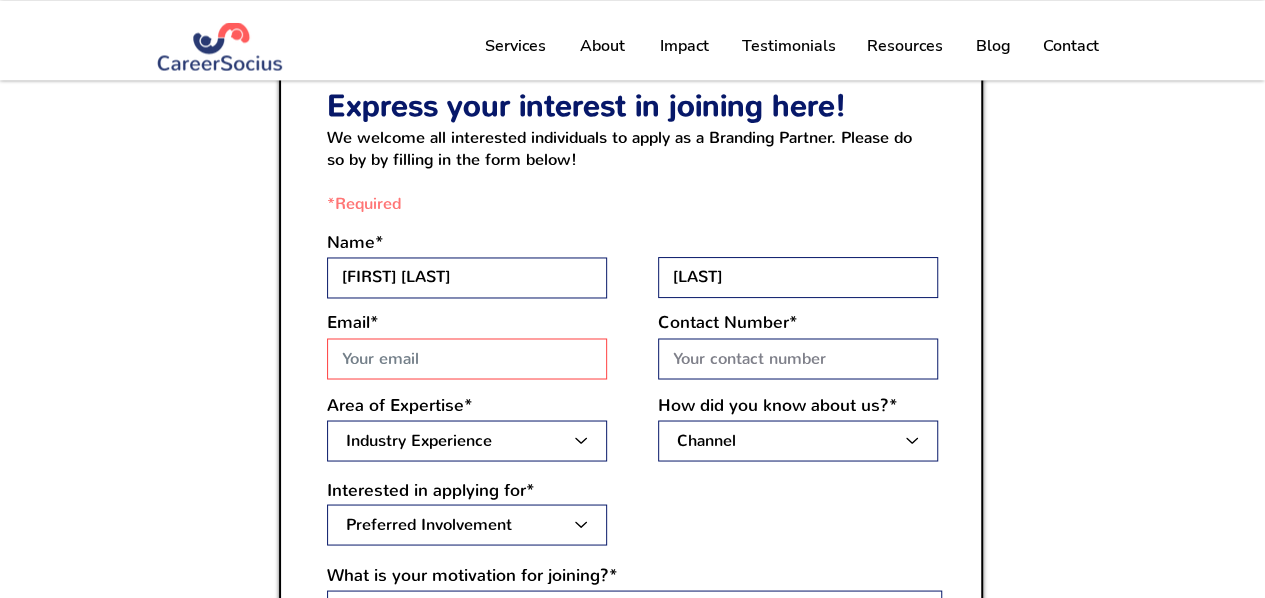 click at bounding box center (467, 358) 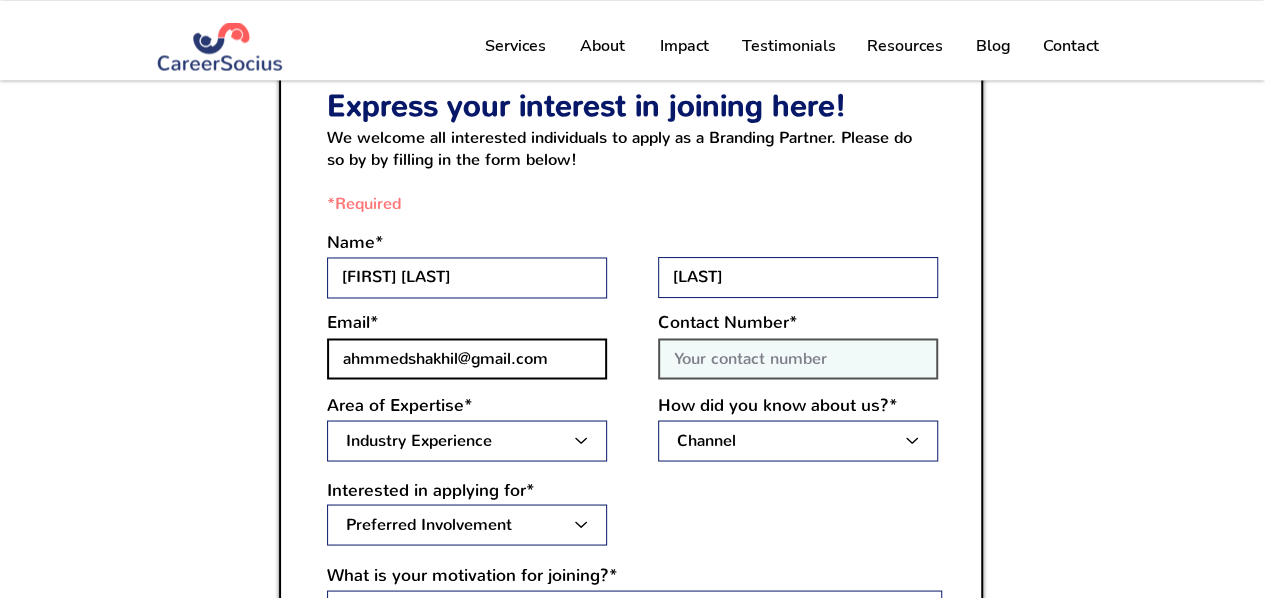 type on "ahmmedshakhil@gmail.com" 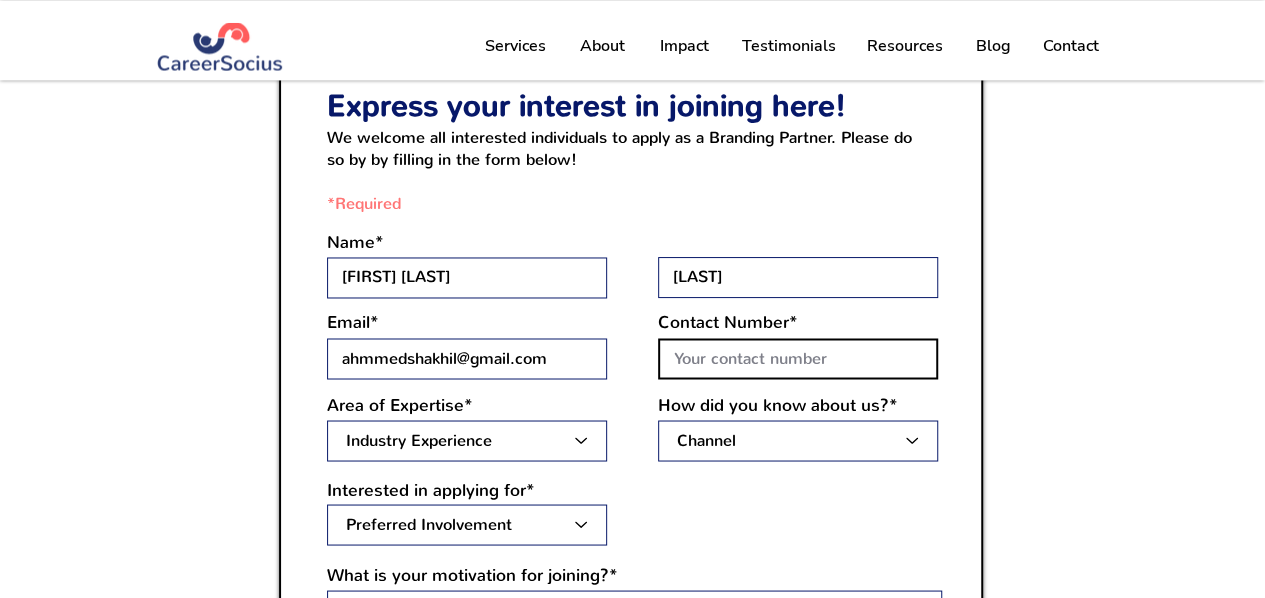 click at bounding box center [798, 358] 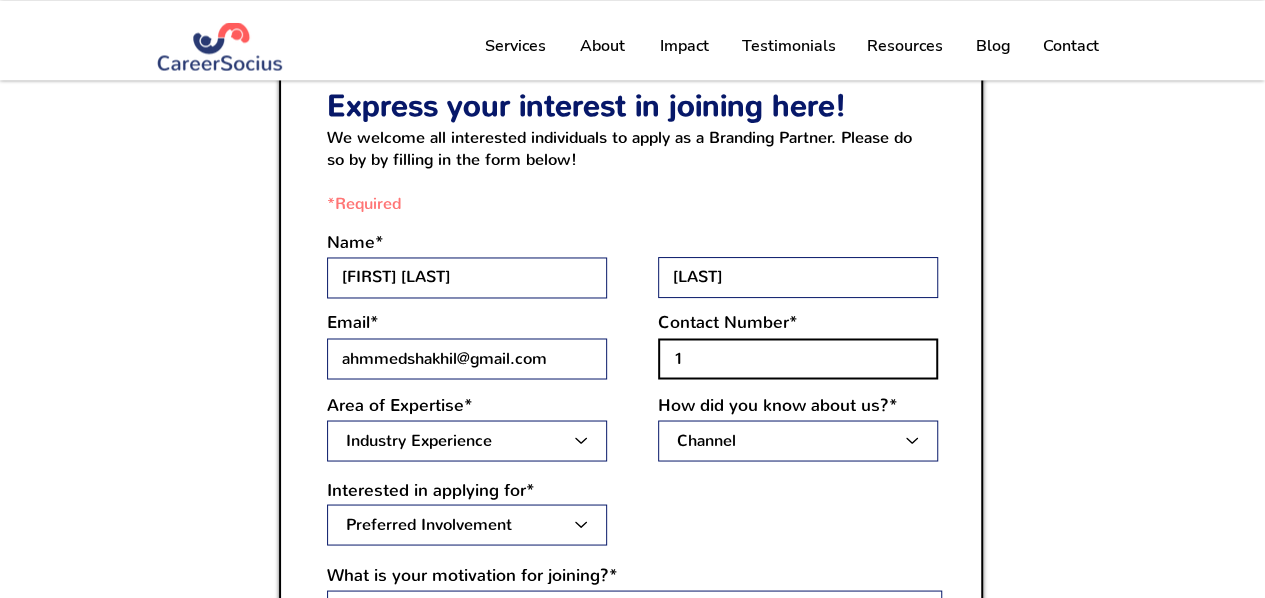 click on "1" at bounding box center (798, 358) 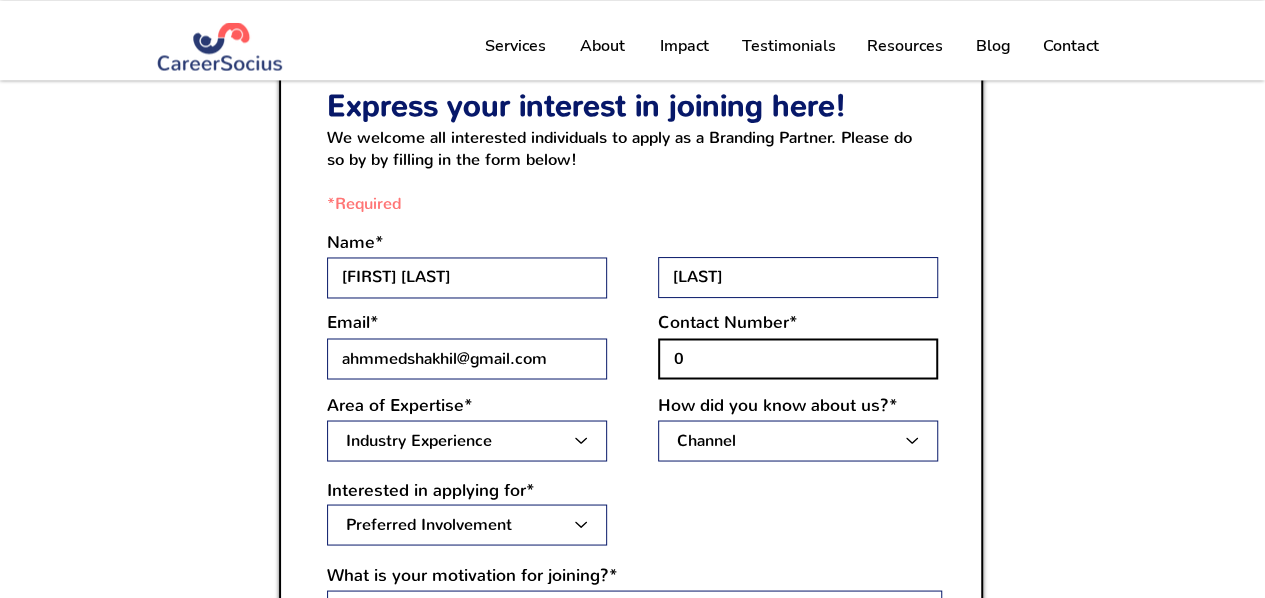 click on "0" at bounding box center [798, 358] 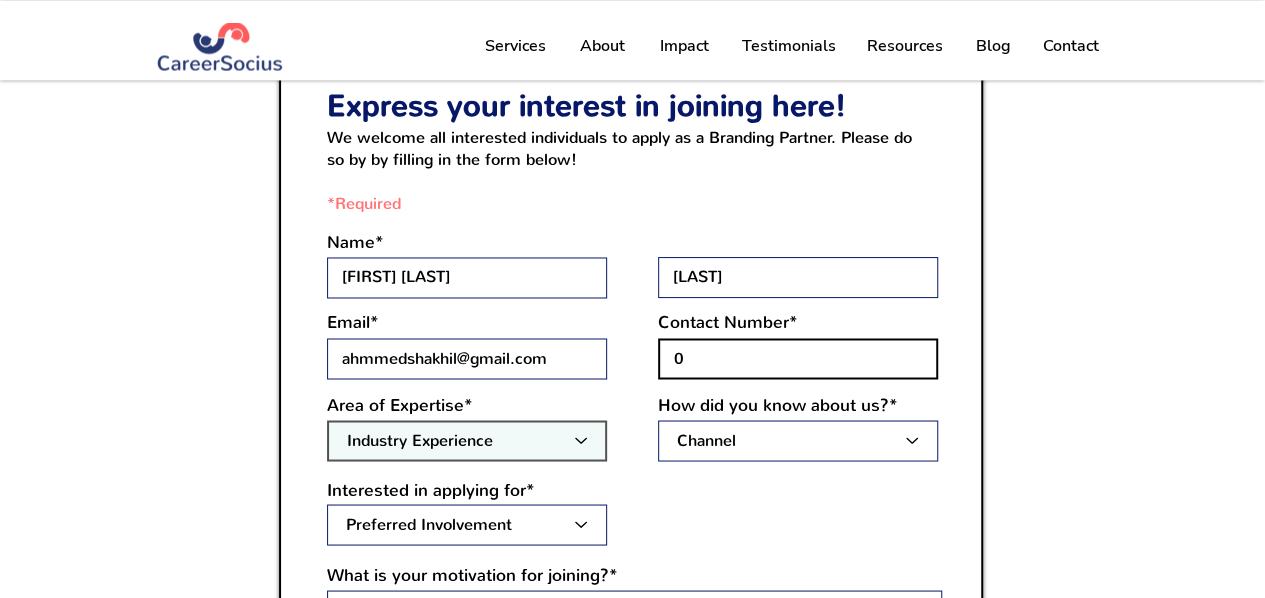 type on "[PHONE]" 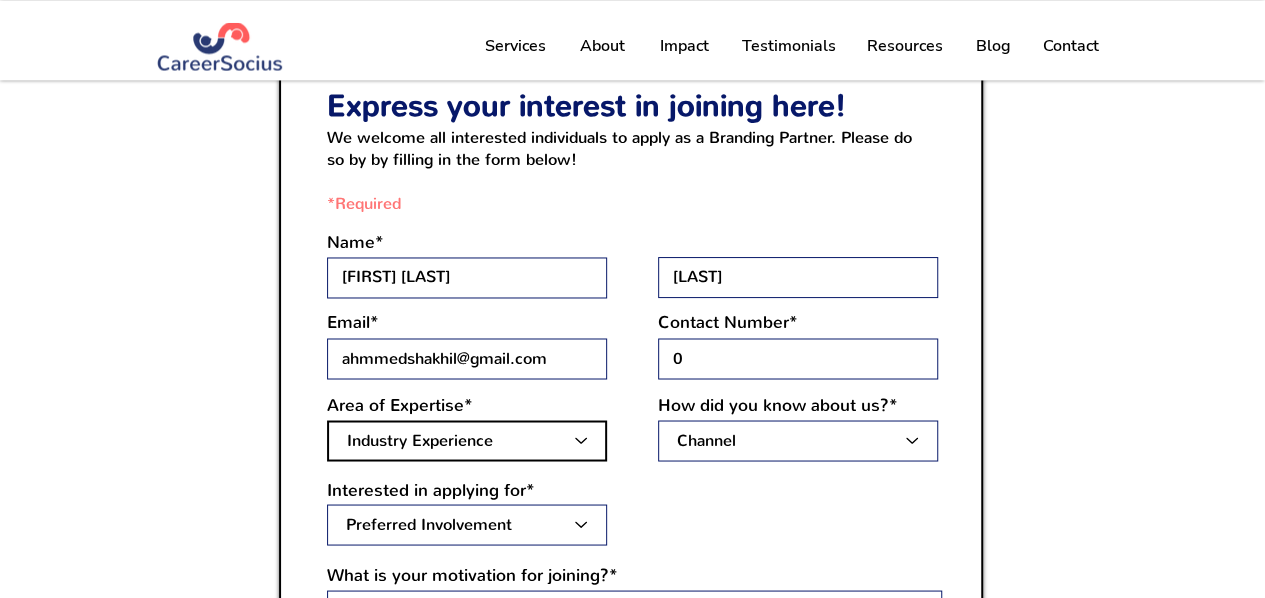 click on "Industry Experience Accounting & Auditing Aerospace & Aviation Banking & Financial Services Chemical Cities/Infrastructure/Industrial Solutions Construction & Building Consumer Goods & Services Energy Environment & Water Government Healthcare Hospitality & Leisure Industrial Equipment Information Technology Logistics & Supply Chain Management Marine & Offshore Engineering Materials Medical Non-Profit Organizations Pharmaceuticals/Biotechnology Professional Services Real Estate Semiconductor Technology Telecommunications Other Industries (state in comments below)" at bounding box center (467, 440) 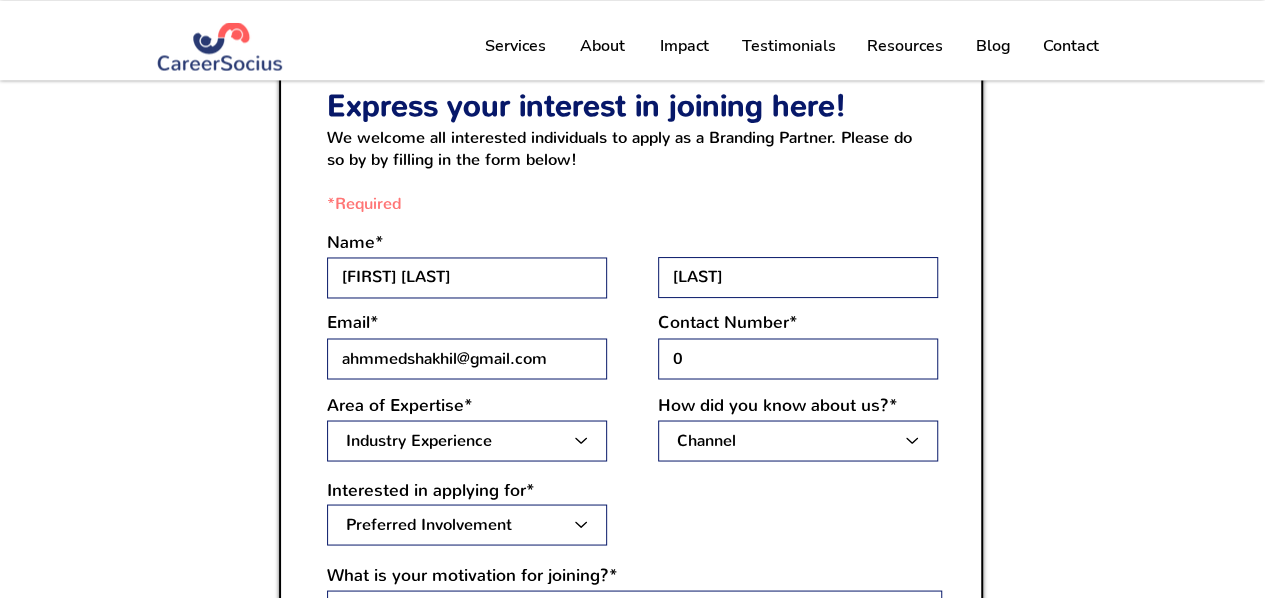click at bounding box center (631, 515) 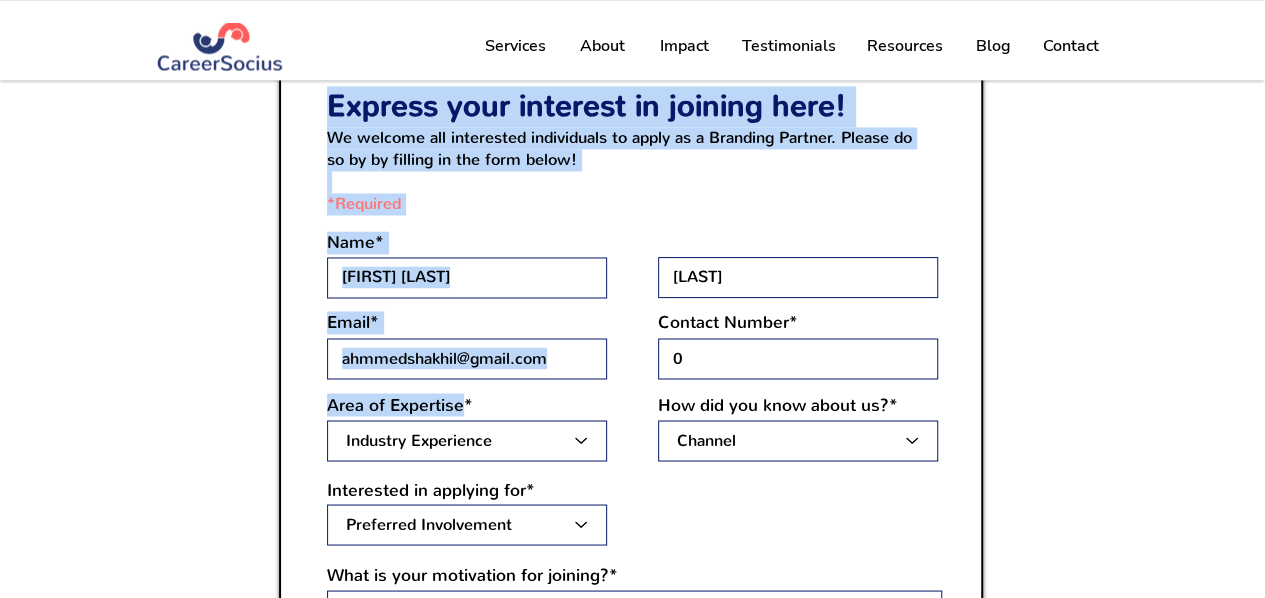 drag, startPoint x: 467, startPoint y: 413, endPoint x: 321, endPoint y: 415, distance: 146.0137 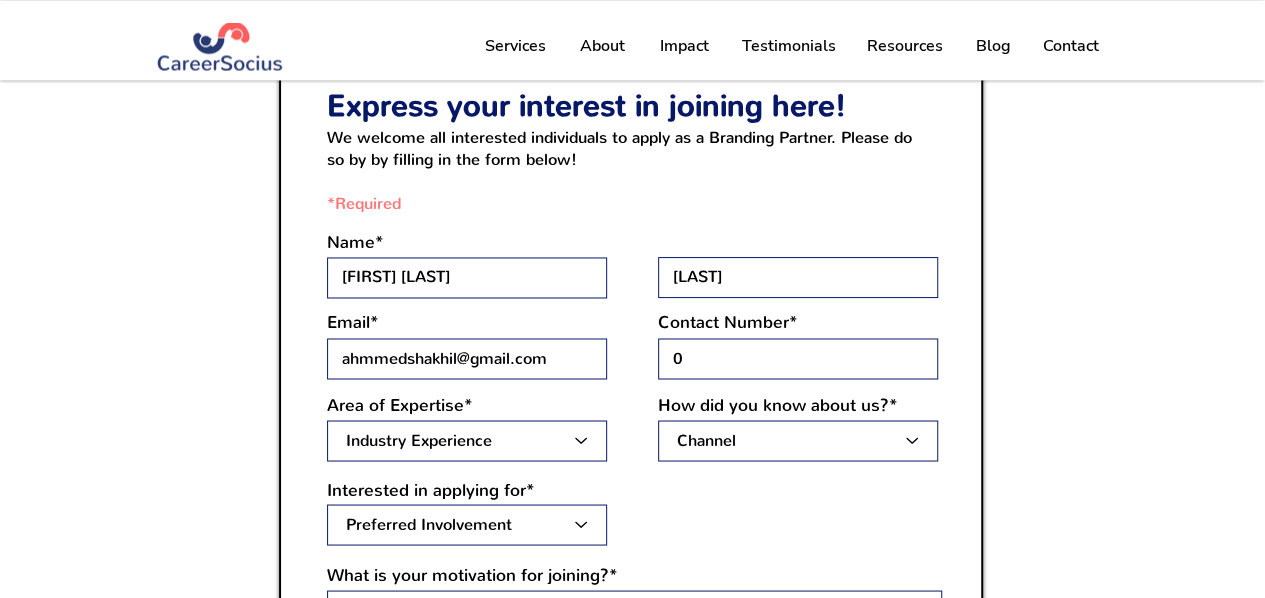 click on "Area of Expertise*" at bounding box center (400, 404) 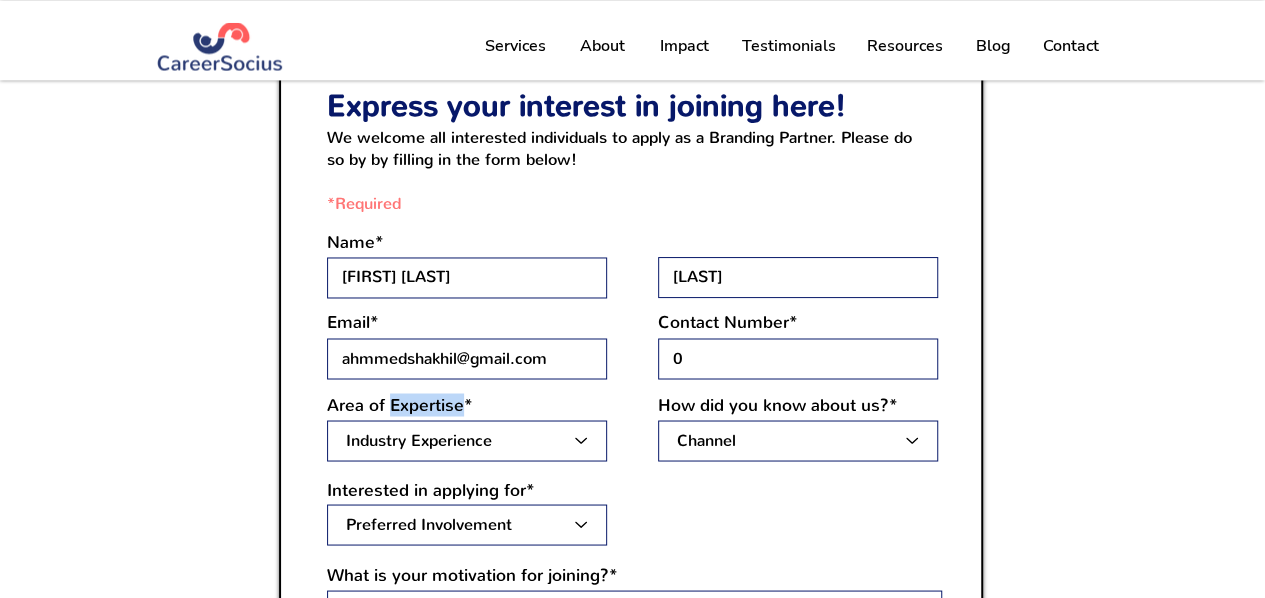 click on "Area of Expertise*" at bounding box center (400, 404) 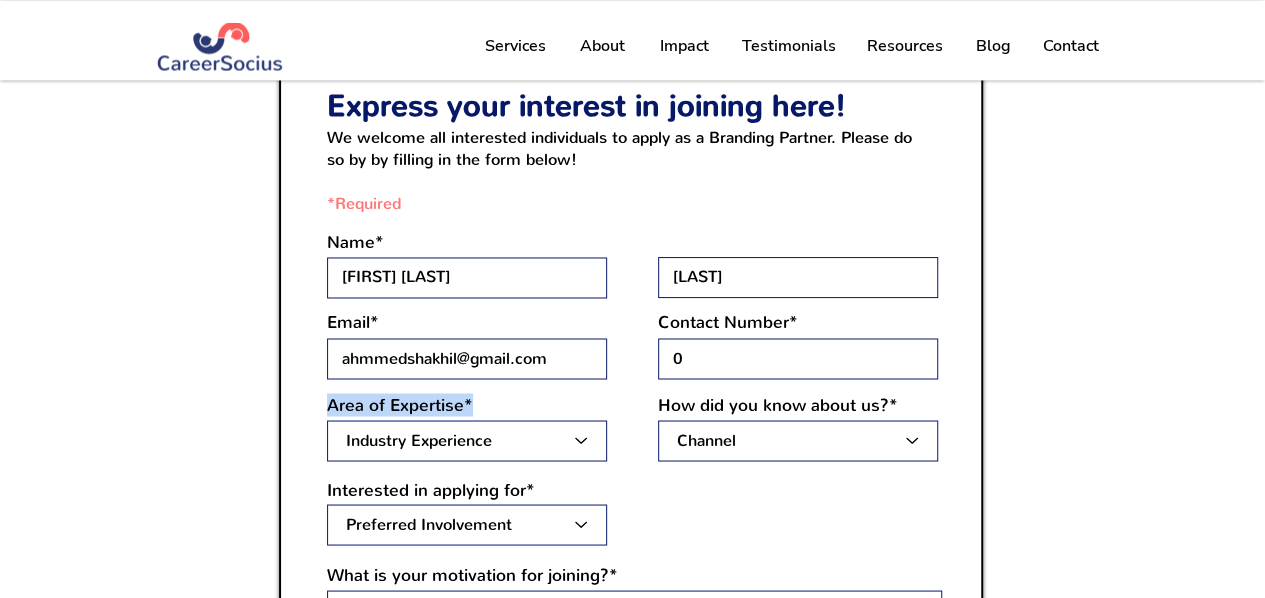 click on "Area of Expertise*" at bounding box center [400, 404] 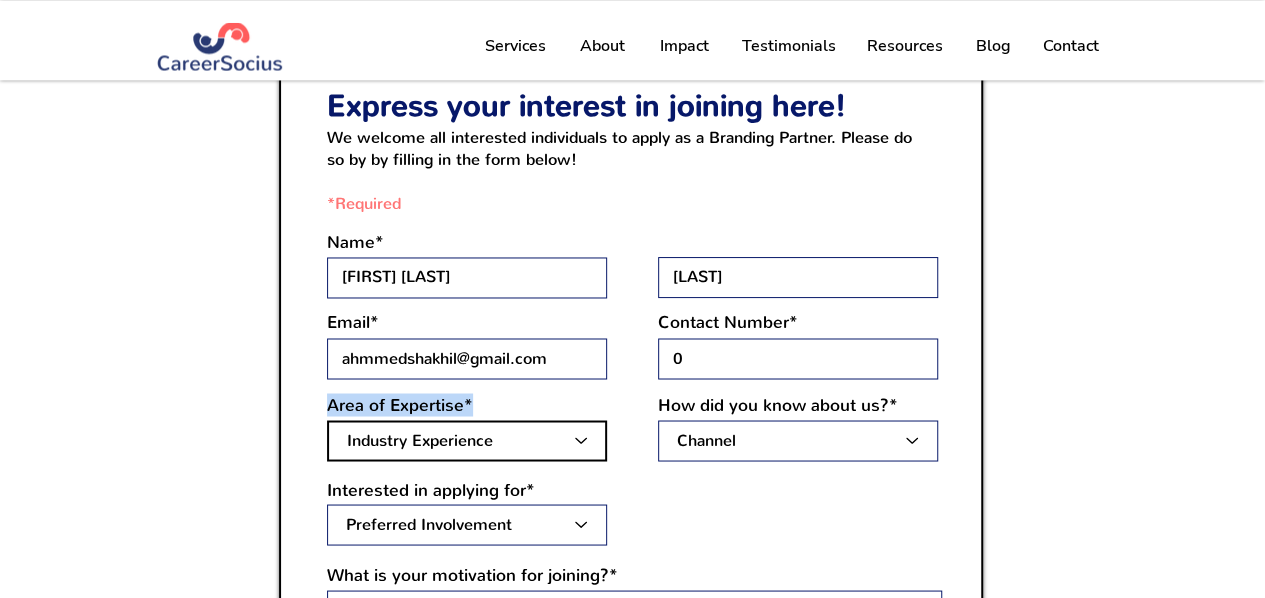 click on "Industry Experience Accounting & Auditing Aerospace & Aviation Banking & Financial Services Chemical Cities/Infrastructure/Industrial Solutions Construction & Building Consumer Goods & Services Energy Environment & Water Government Healthcare Hospitality & Leisure Industrial Equipment Information Technology Logistics & Supply Chain Management Marine & Offshore Engineering Materials Medical Non-Profit Organizations Pharmaceuticals/Biotechnology Professional Services Real Estate Semiconductor Technology Telecommunications Other Industries (state in comments below)" at bounding box center [467, 440] 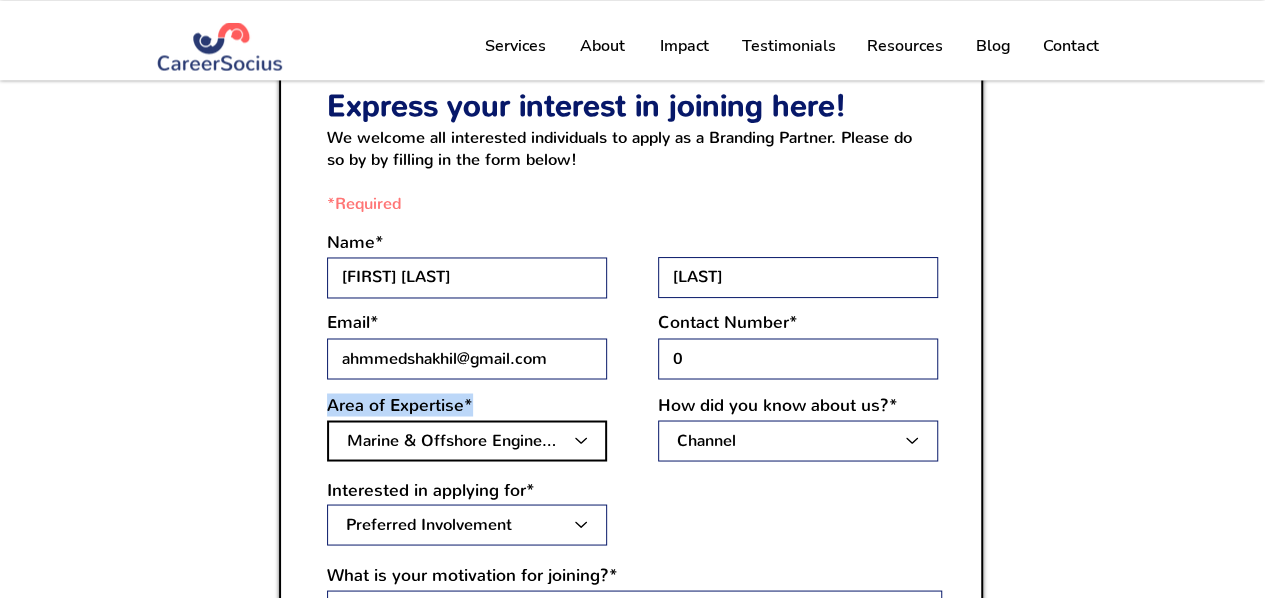 click on "Industry Experience Accounting & Auditing Aerospace & Aviation Banking & Financial Services Chemical Cities/Infrastructure/Industrial Solutions Construction & Building Consumer Goods & Services Energy Environment & Water Government Healthcare Hospitality & Leisure Industrial Equipment Information Technology Logistics & Supply Chain Management Marine & Offshore Engineering Materials Medical Non-Profit Organizations Pharmaceuticals/Biotechnology Professional Services Real Estate Semiconductor Technology Telecommunications Other Industries (state in comments below)" at bounding box center (467, 440) 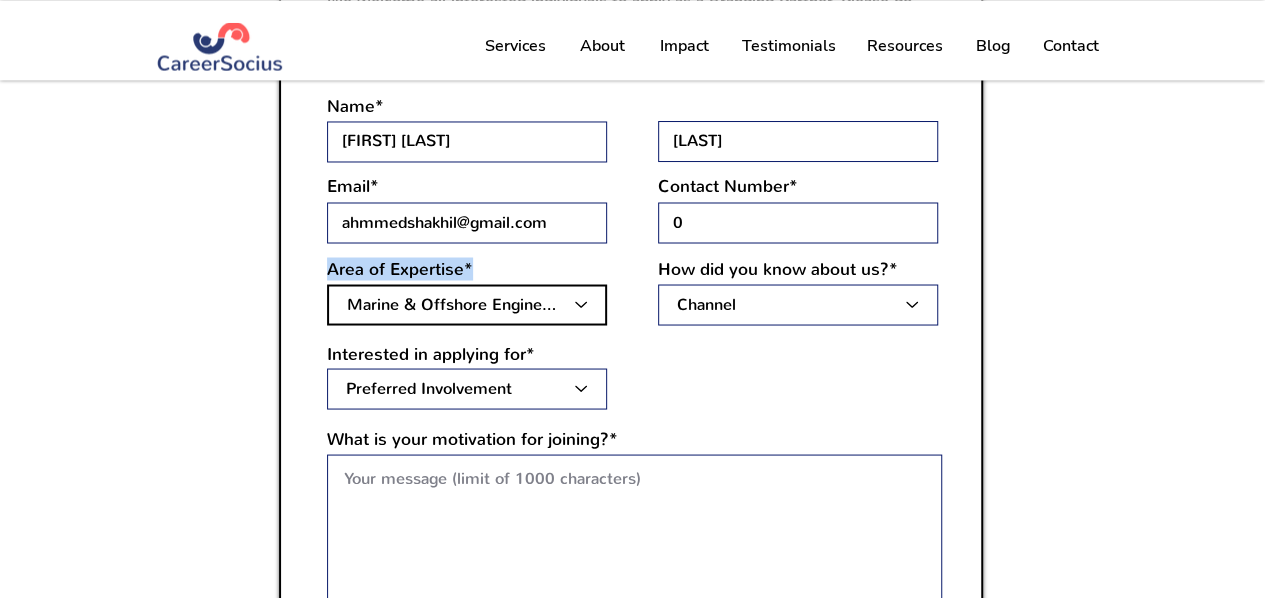 scroll, scrollTop: 1698, scrollLeft: 0, axis: vertical 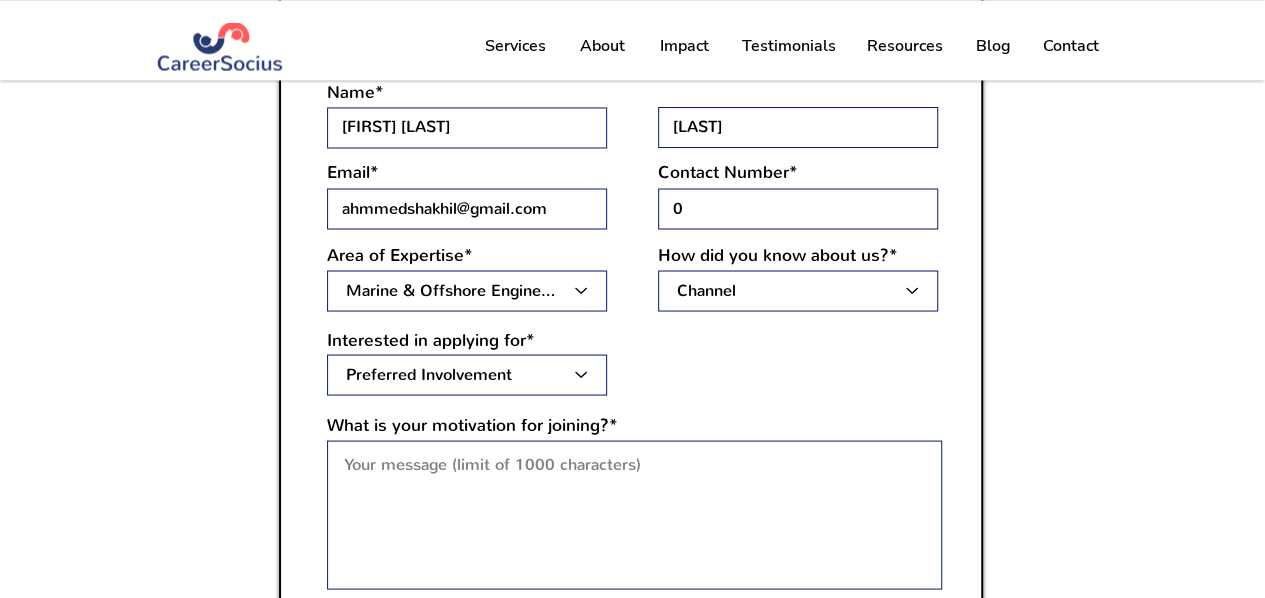 click at bounding box center [631, 365] 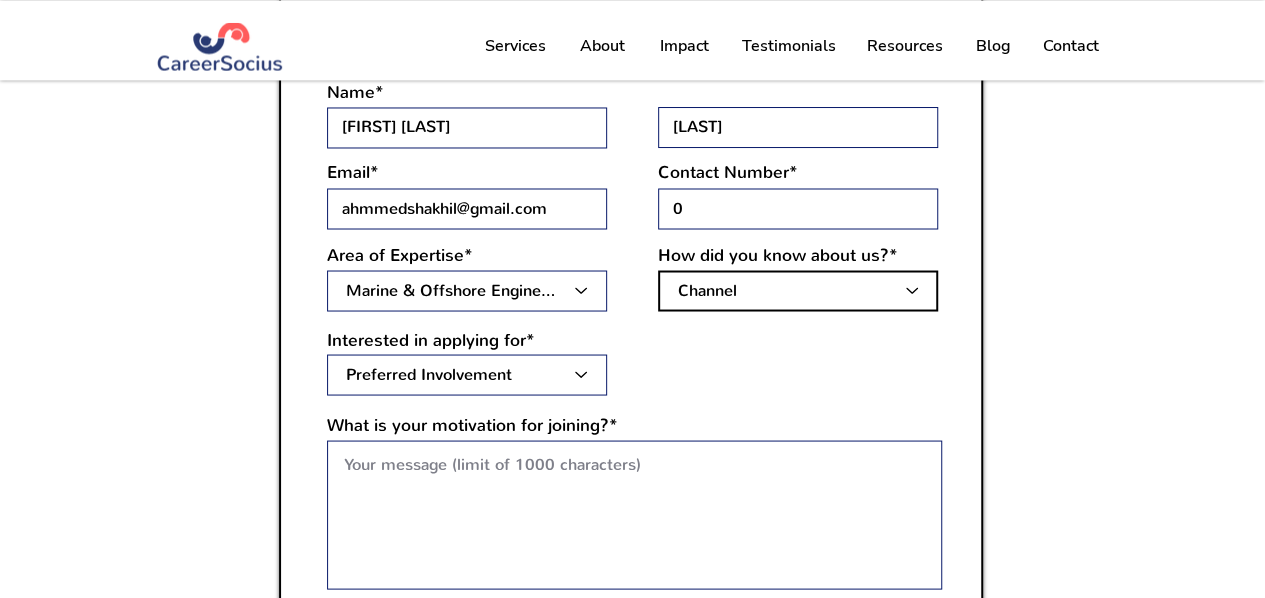 click on "Channel Facebook Instagram Carousell Google Search Friend/Colleague Referral Others" at bounding box center [798, 290] 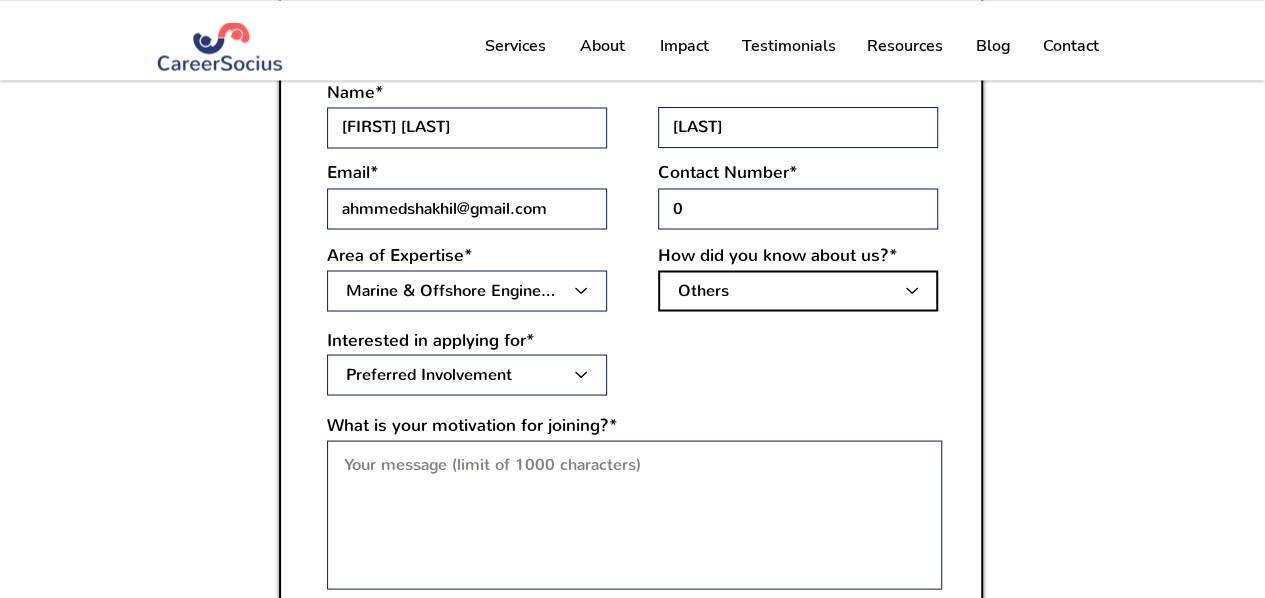 click on "Channel Facebook Instagram Carousell Google Search Friend/Colleague Referral Others" at bounding box center [798, 290] 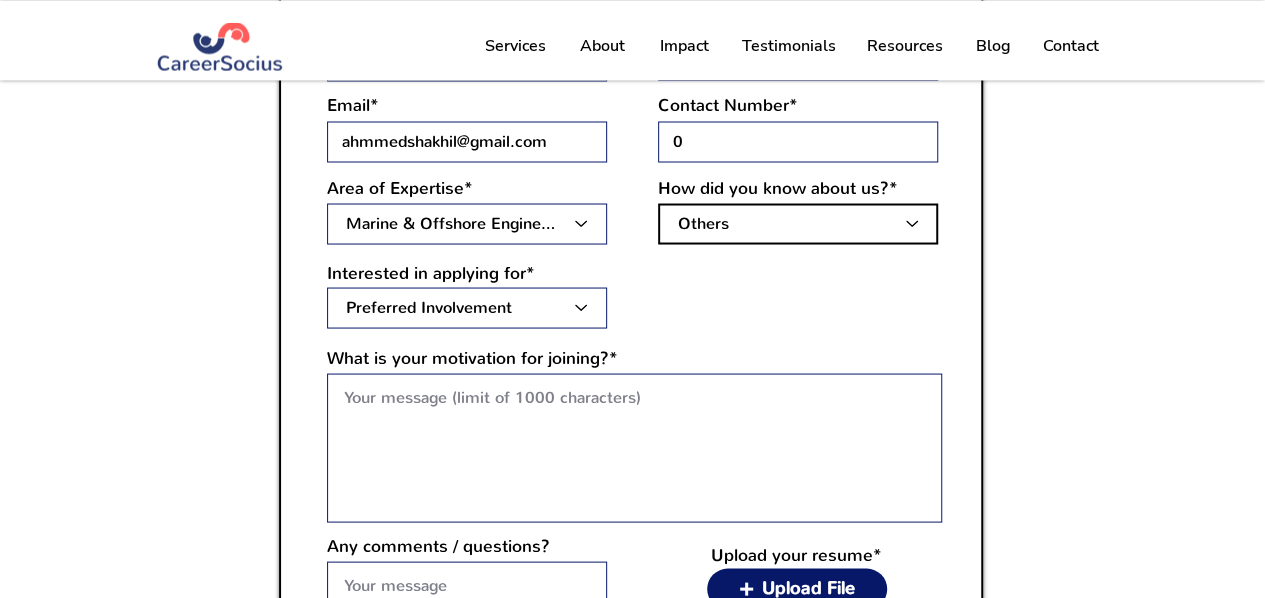 scroll, scrollTop: 1764, scrollLeft: 0, axis: vertical 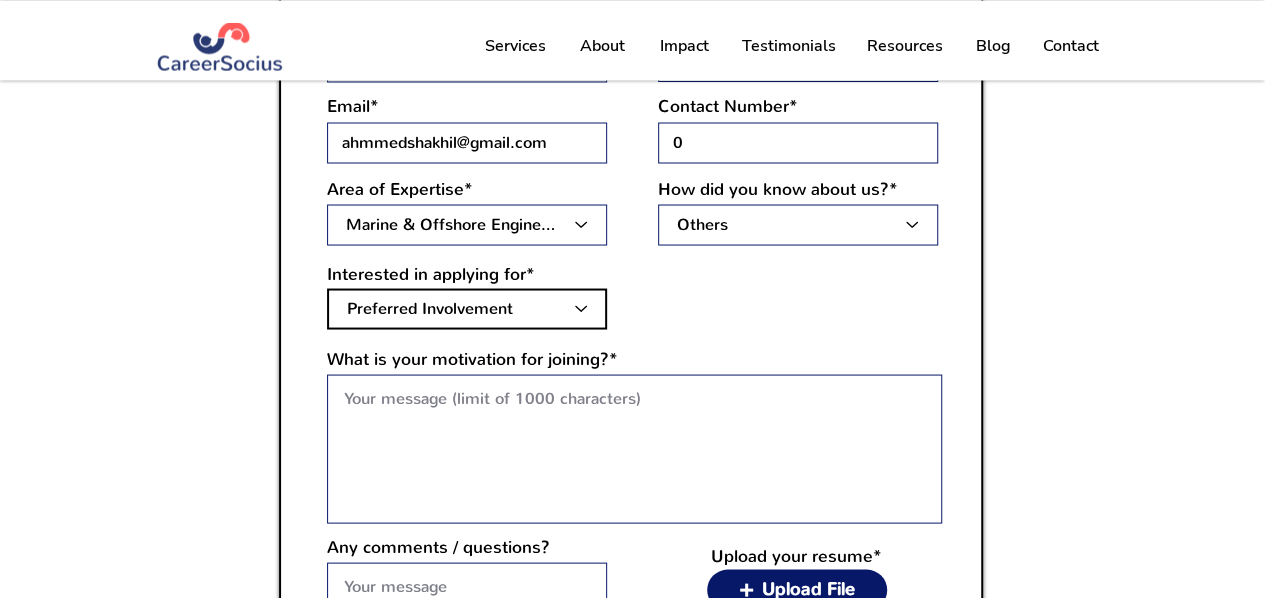 click on "Preferred Involvement 1-to-1 Branding Service Workshop Delivery Both 1-to-1 and Workshops" at bounding box center (467, 308) 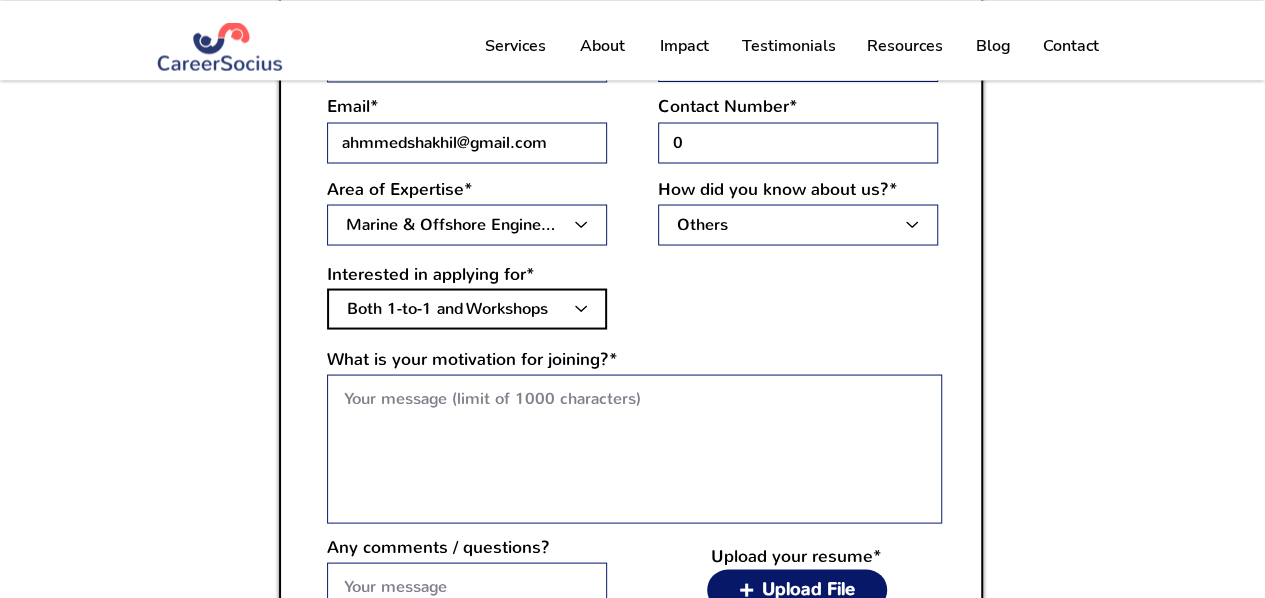 click on "Preferred Involvement 1-to-1 Branding Service Workshop Delivery Both 1-to-1 and Workshops" at bounding box center (467, 308) 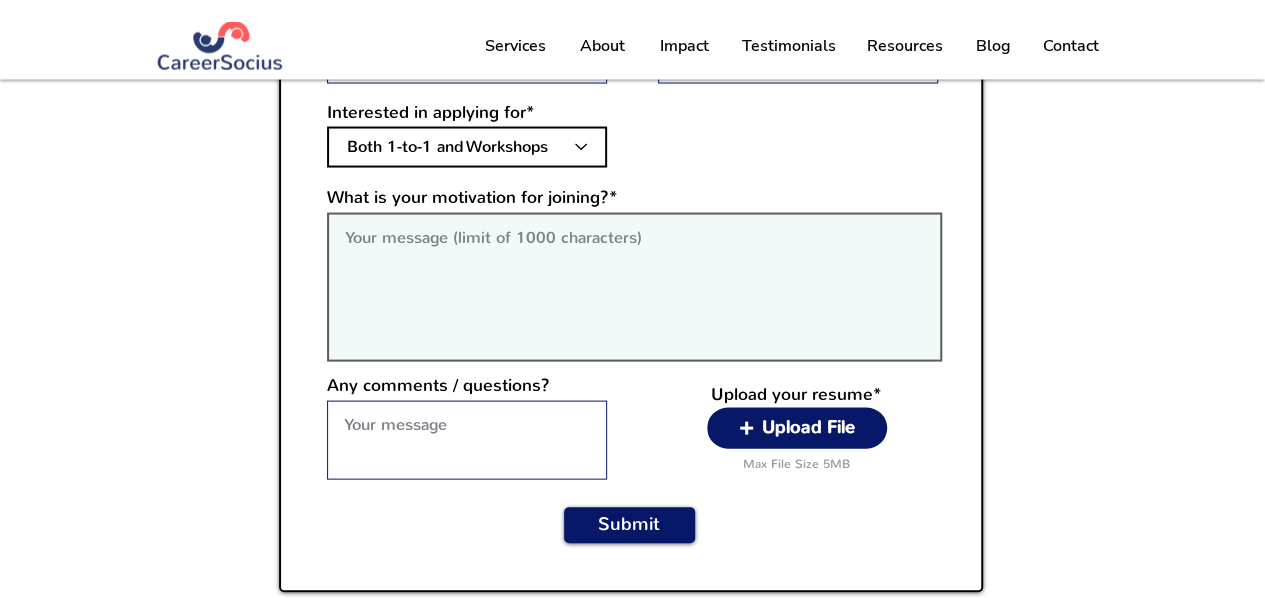 scroll, scrollTop: 1902, scrollLeft: 0, axis: vertical 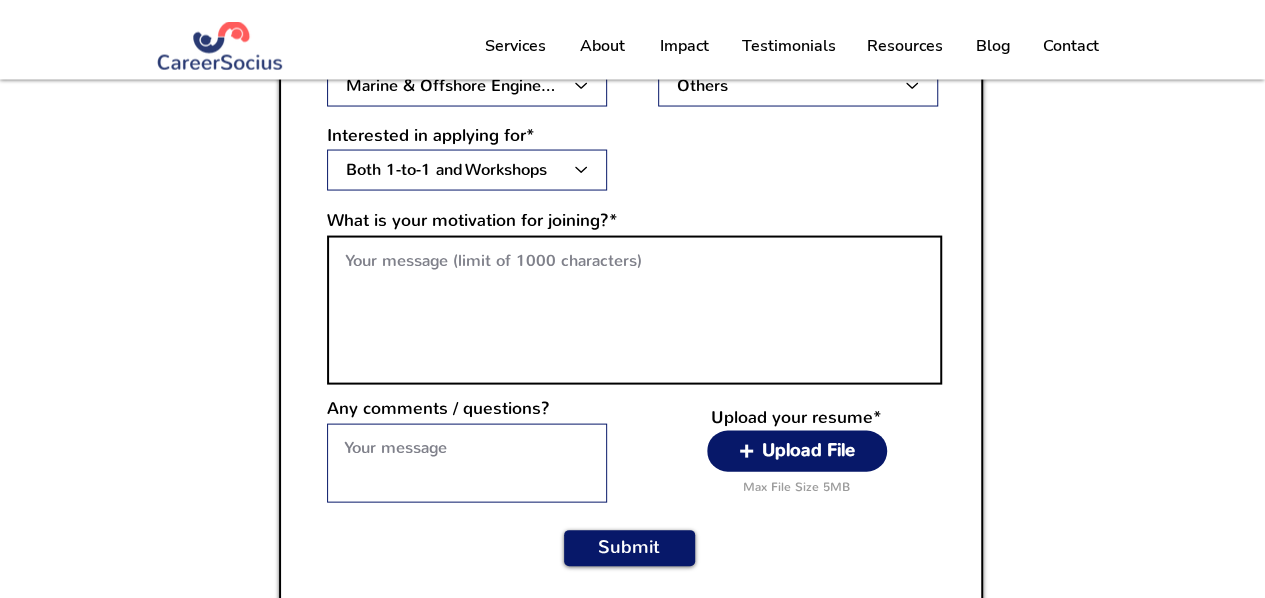 click at bounding box center (634, 310) 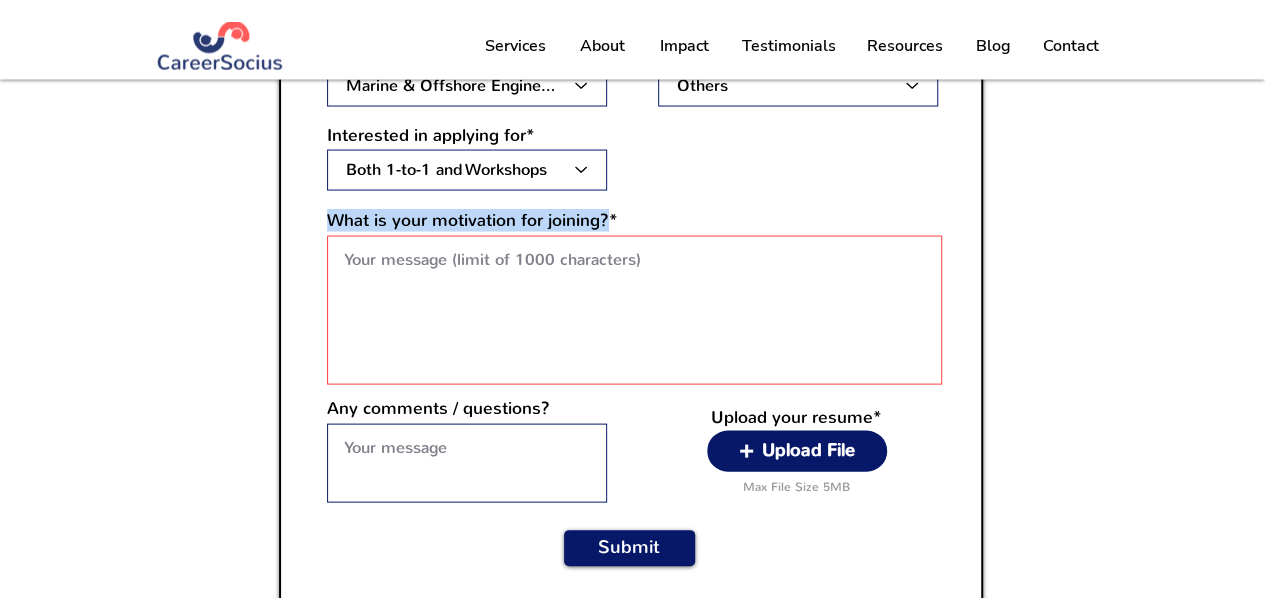 drag, startPoint x: 611, startPoint y: 229, endPoint x: 328, endPoint y: 221, distance: 283.11304 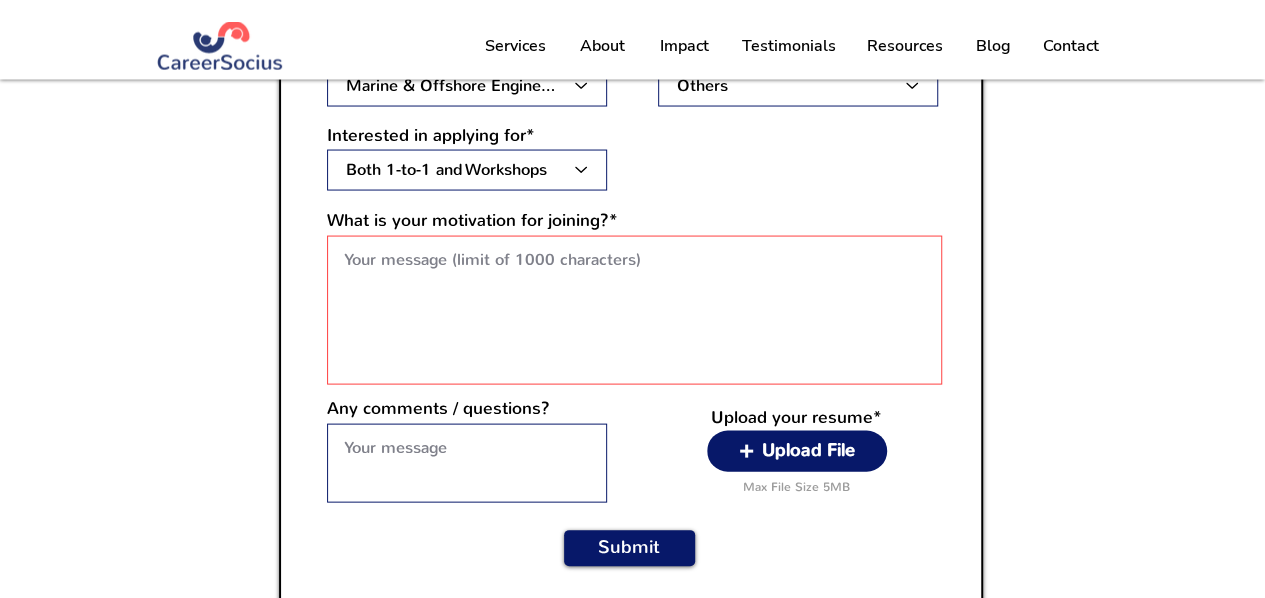 click on "Join Us as a Branding Partner How Do I Qualify? We are looking for professionals from various industries who have strong expertise and understanding in their own fields.  ✔ Highly proficient in communication skills (written and spoken)
✔ Workshop training and facilitation skills
✔ Excellent client management skills Your Role as a Branding Partner One-to-one Branding Services (Remote)
Provide end-to-end personal branding service  to our clients in their (1) Resume editing, (2) Cover Letter crafting, (3) LinkedIn Profile creation, and (4) Interview Preparation
Build a unique and compelling personal brand  for our clients to improve their employability and help them secure a job that they love
Serve as a trusted partner  for our clients, understanding their needs, career aspirations and goals
Workshop Training & Facilitation (Physical/Virtual)
Facilitate and conduct career workshops
Adapt to different audience profile
How to build up your expertise?" at bounding box center [632, -590] 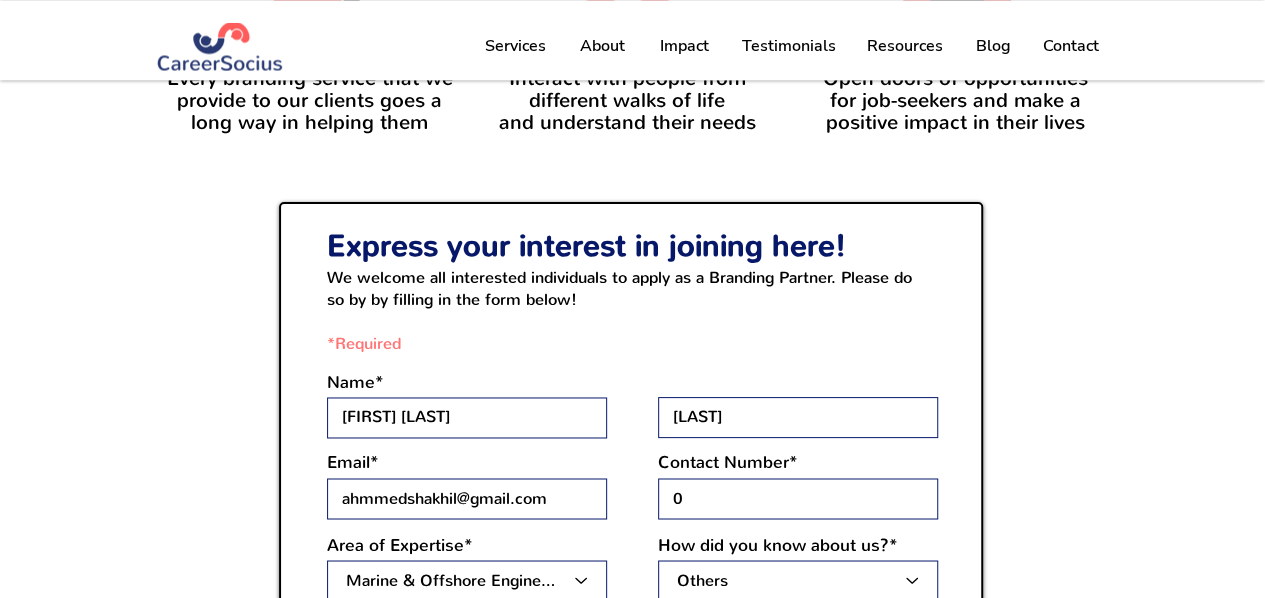 scroll, scrollTop: 1409, scrollLeft: 0, axis: vertical 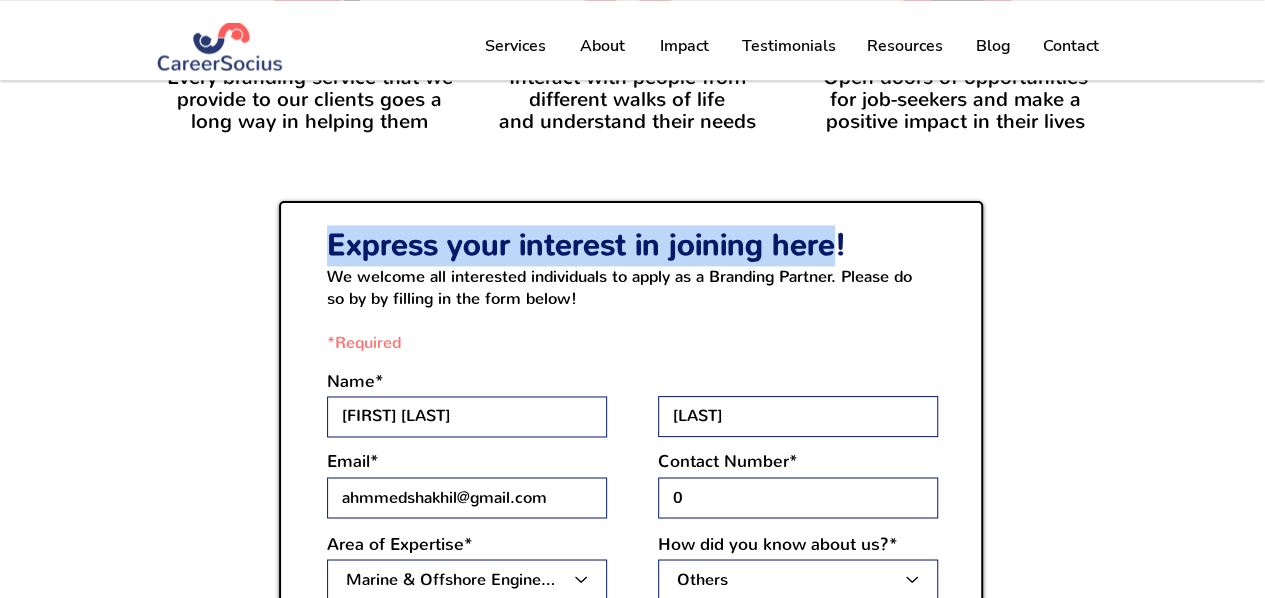 drag, startPoint x: 834, startPoint y: 260, endPoint x: 322, endPoint y: 265, distance: 512.0244 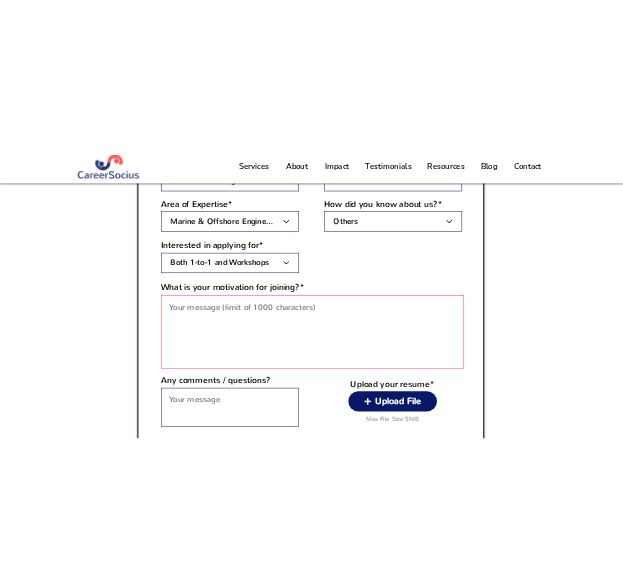 scroll, scrollTop: 1839, scrollLeft: 0, axis: vertical 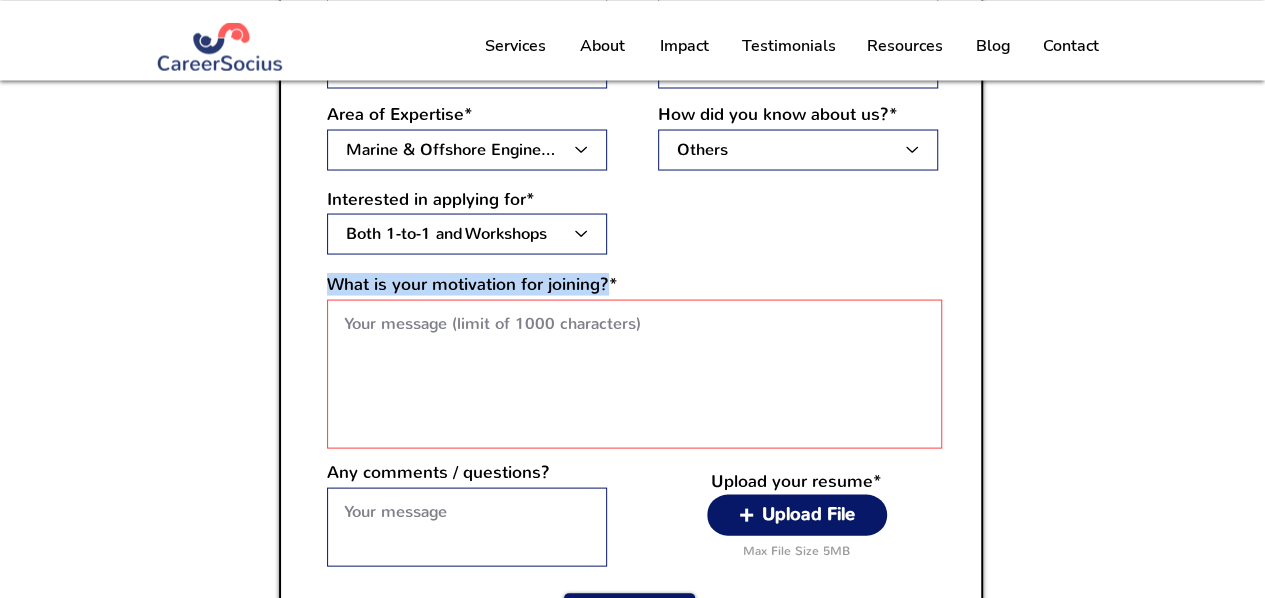 drag, startPoint x: 612, startPoint y: 300, endPoint x: 326, endPoint y: 293, distance: 286.08566 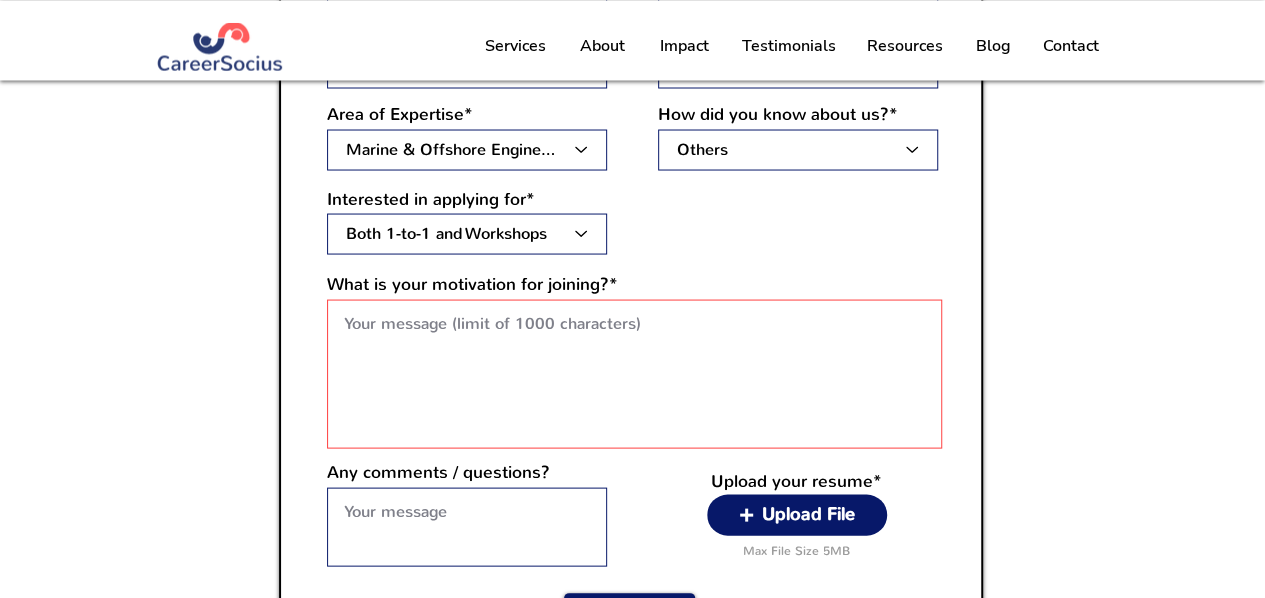 click on "Join Us as a Branding Partner How Do I Qualify? We are looking for professionals from various industries who have strong expertise and understanding in their own fields.  ✔ Highly proficient in communication skills (written and spoken)
✔ Workshop training and facilitation skills
✔ Excellent client management skills Your Role as a Branding Partner One-to-one Branding Services (Remote)
Provide end-to-end personal branding service  to our clients in their (1) Resume editing, (2) Cover Letter crafting, (3) LinkedIn Profile creation, and (4) Interview Preparation
Build a unique and compelling personal brand  for our clients to improve their employability and help them secure a job that they love
Serve as a trusted partner  for our clients, understanding their needs, career aspirations and goals
Workshop Training & Facilitation (Physical/Virtual)
Facilitate and conduct career workshops
Adapt to different audience profile
How to build up your expertise?" at bounding box center [632, -527] 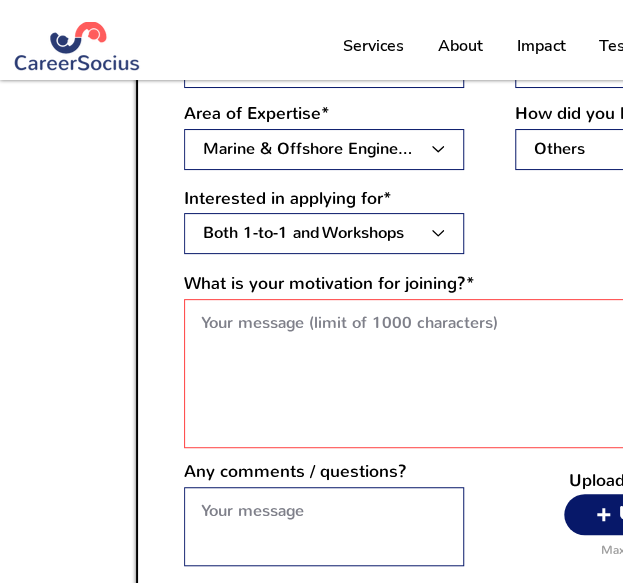 click at bounding box center [488, 224] 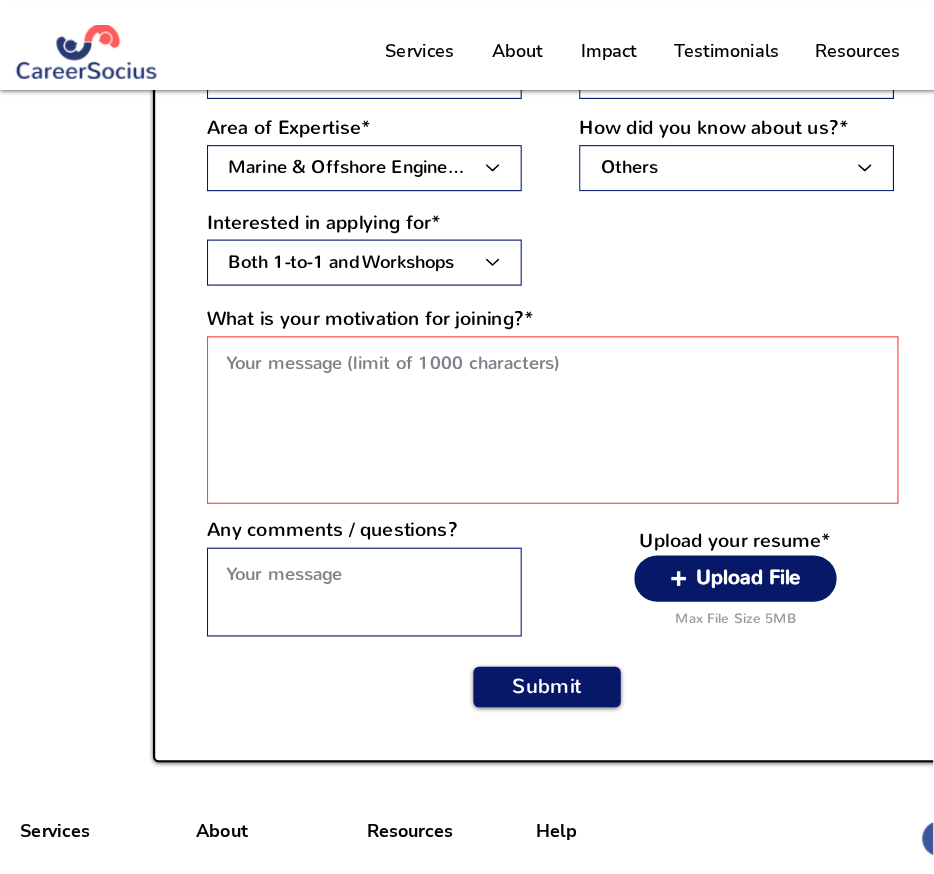 scroll, scrollTop: 1839, scrollLeft: 0, axis: vertical 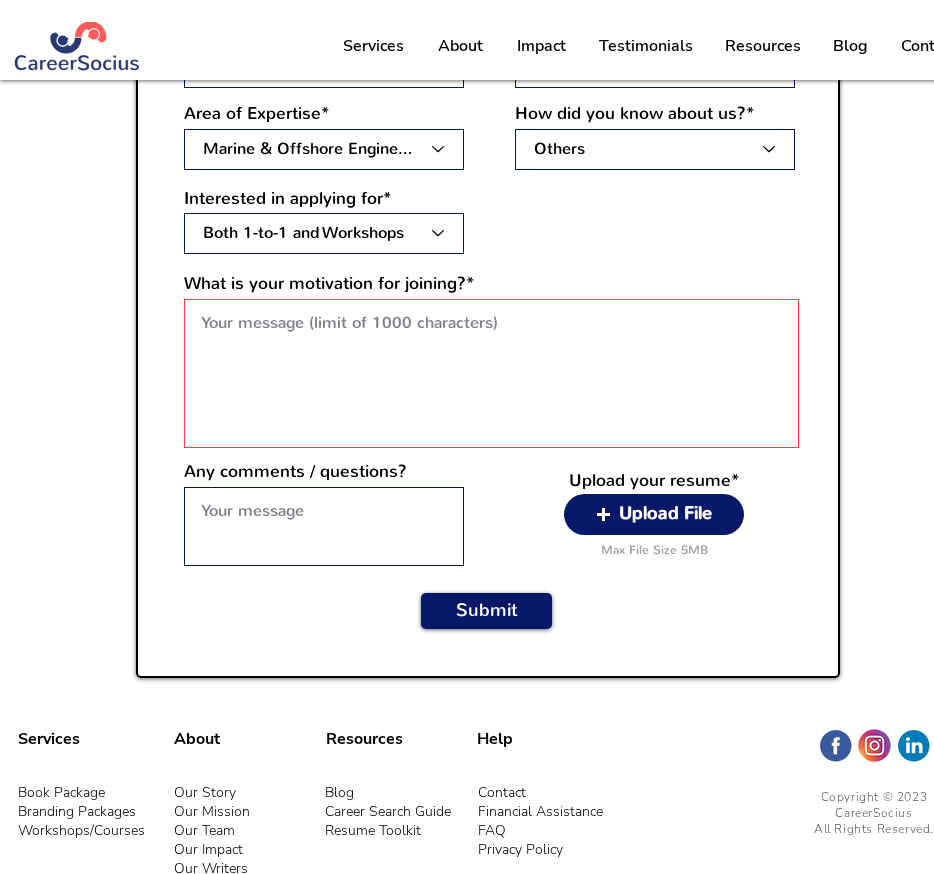 drag, startPoint x: 555, startPoint y: 3, endPoint x: 70, endPoint y: 591, distance: 762.2132 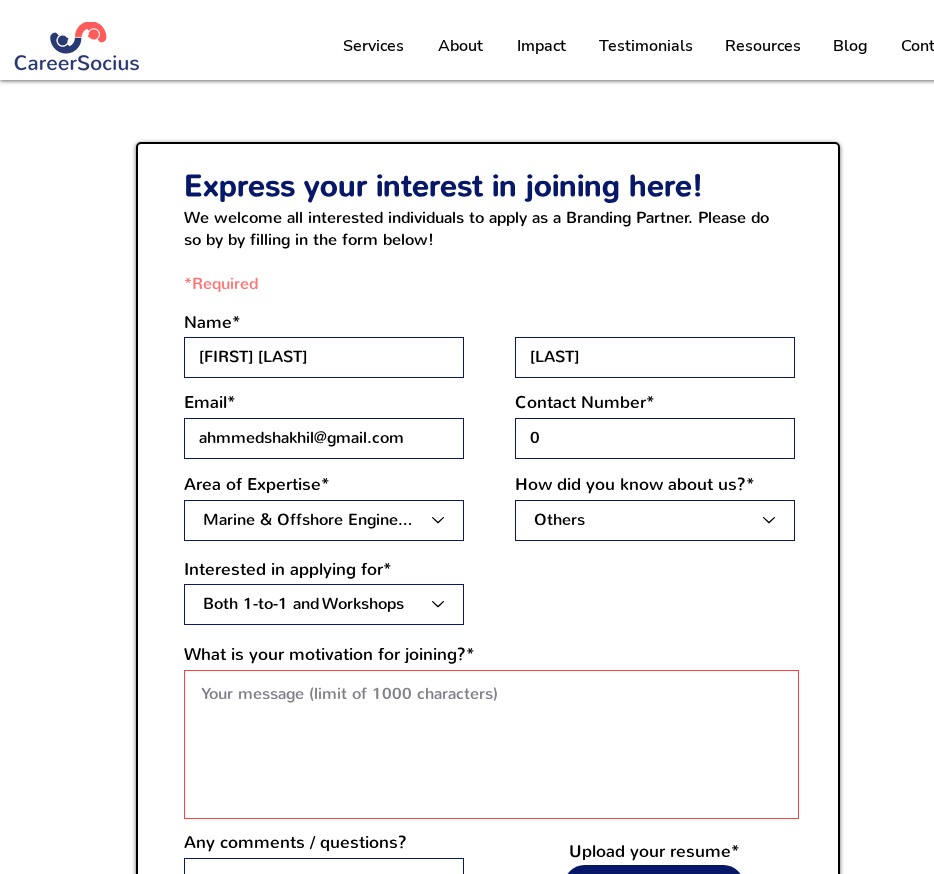 scroll, scrollTop: 1456, scrollLeft: 0, axis: vertical 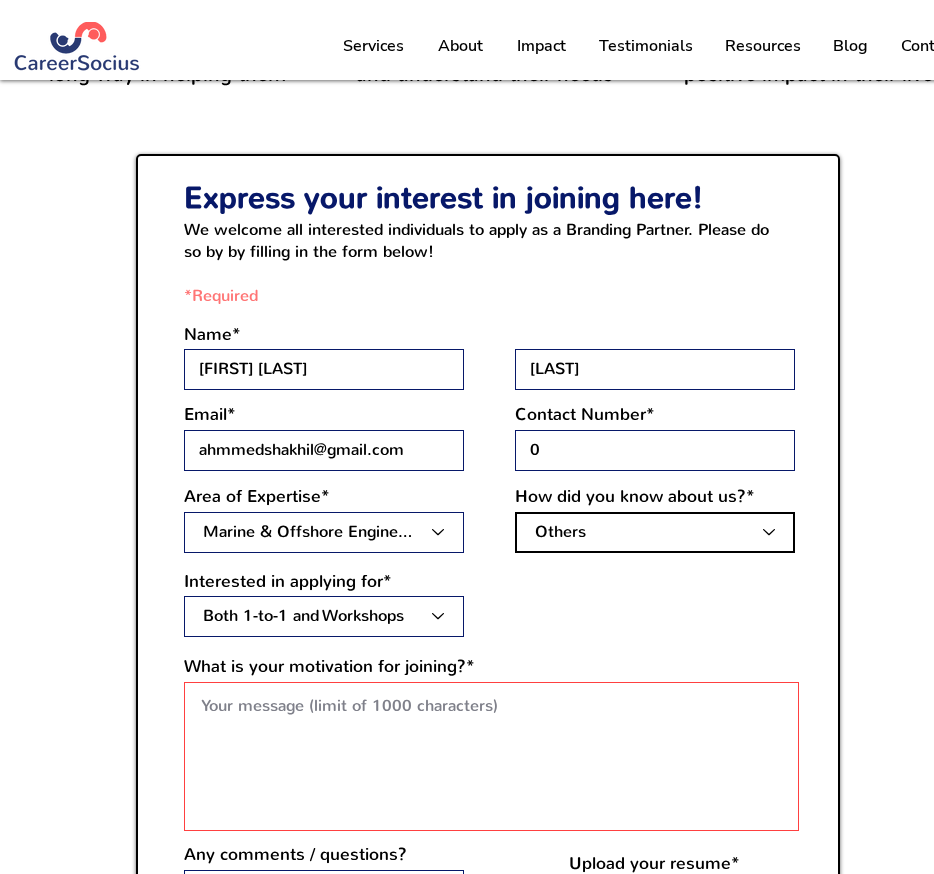 click on "Channel Facebook Instagram Carousell Google Search Friend/Colleague Referral Others" at bounding box center (655, 532) 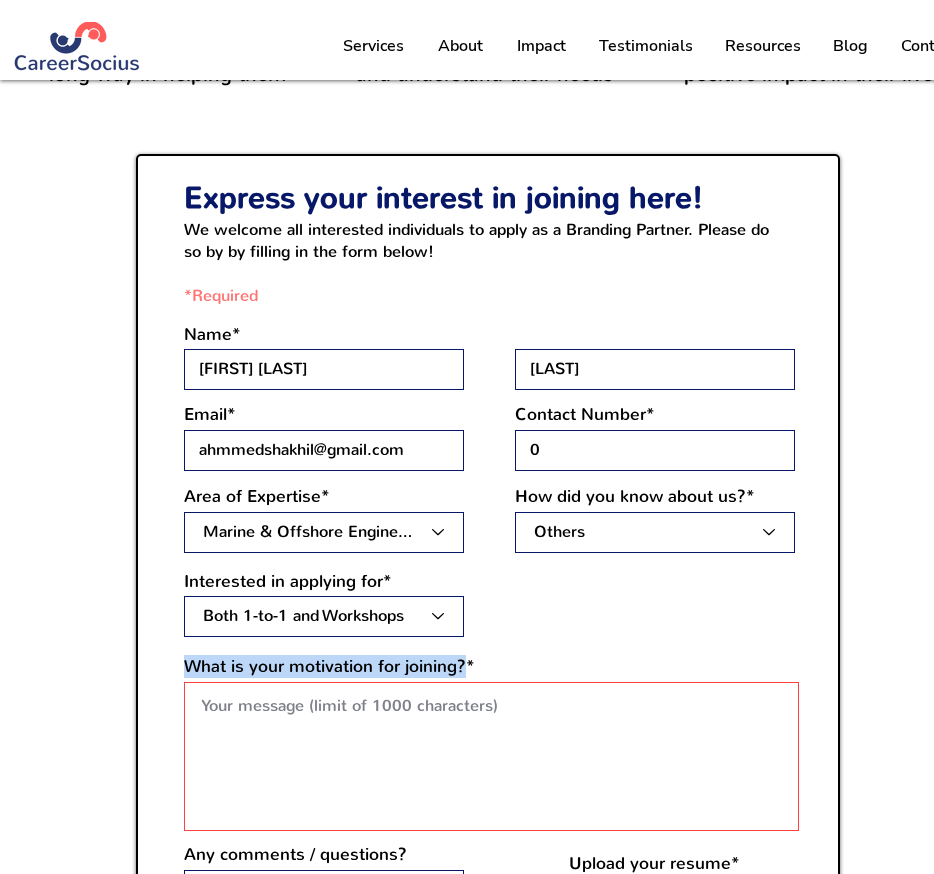 drag, startPoint x: 466, startPoint y: 680, endPoint x: 188, endPoint y: 677, distance: 278.01617 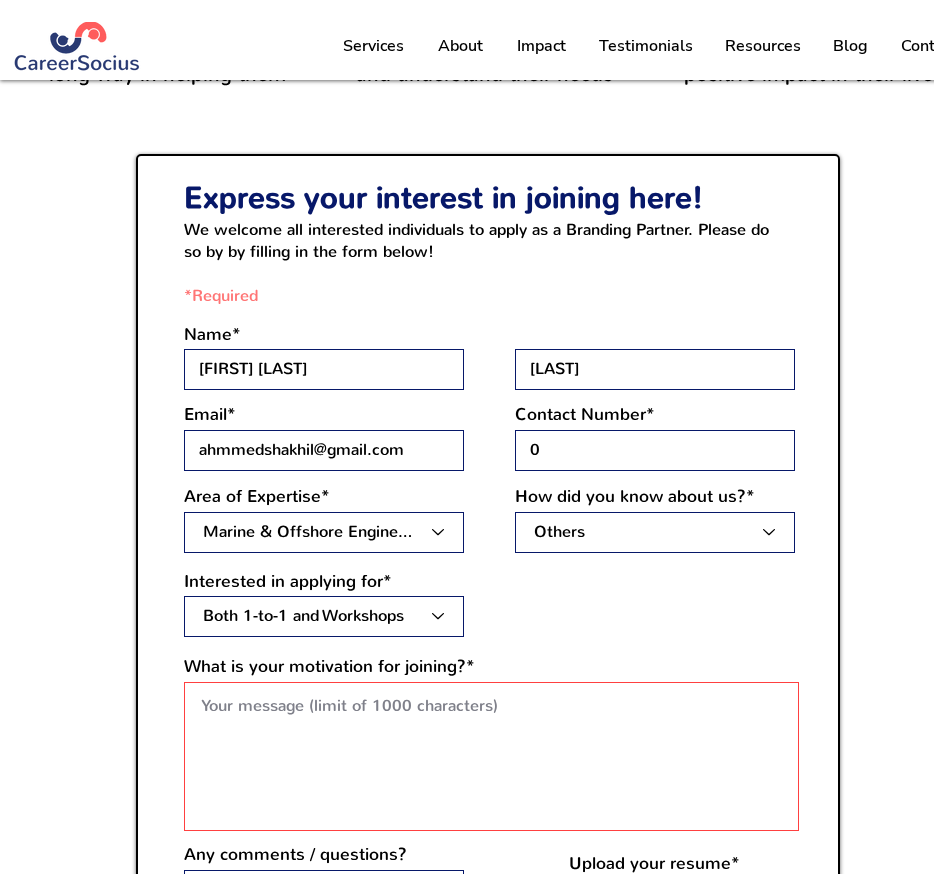 click at bounding box center [491, 756] 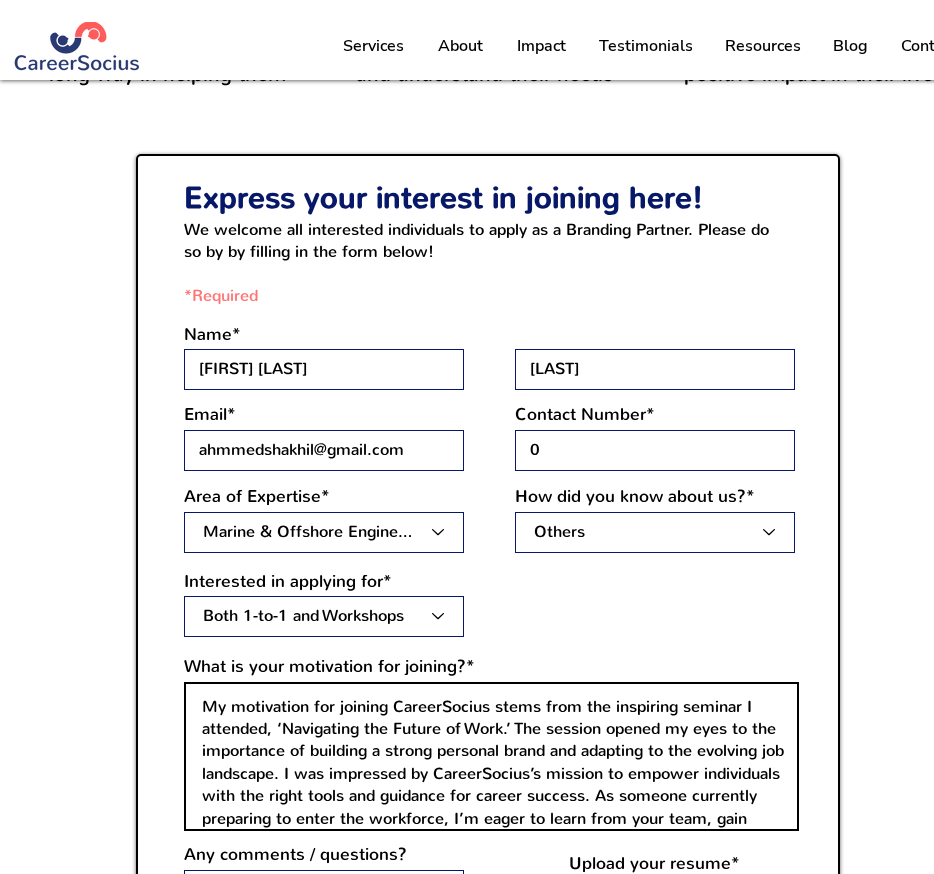 scroll, scrollTop: 45, scrollLeft: 0, axis: vertical 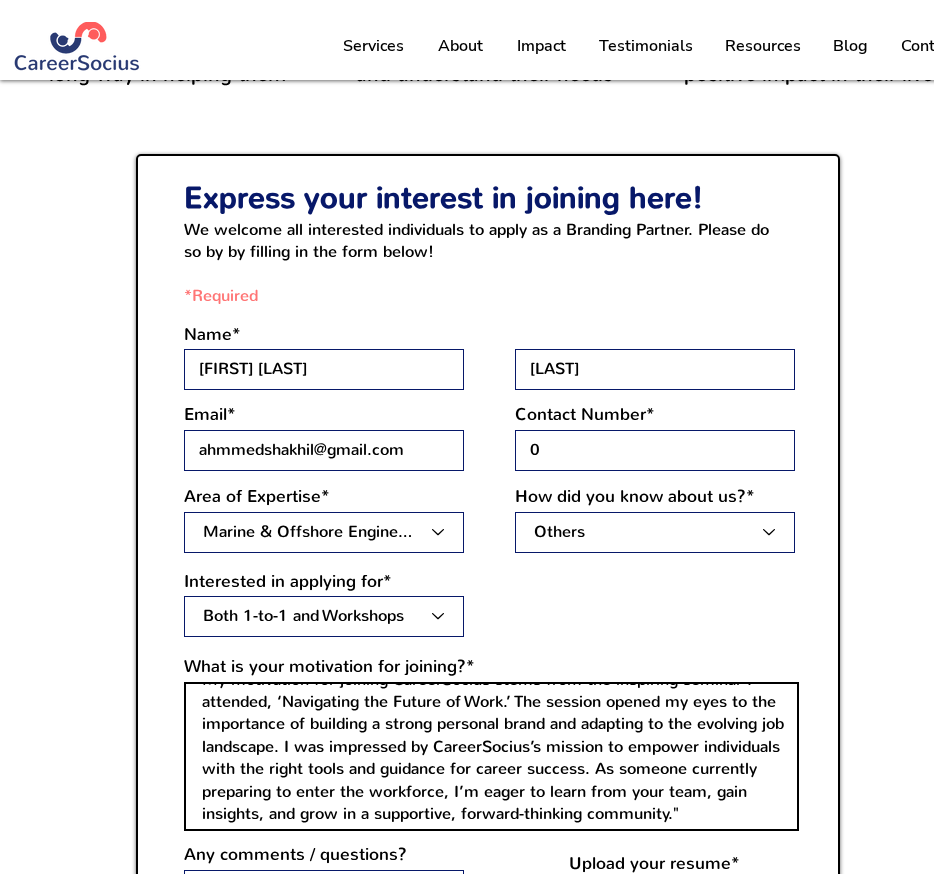 click on "My motivation for joining CareerSocius stems from the inspiring seminar I attended, ‘Navigating the Future of Work.’ The session opened my eyes to the importance of building a strong personal brand and adapting to the evolving job landscape. I was impressed by CareerSocius’s mission to empower individuals with the right tools and guidance for career success. As someone currently preparing to enter the workforce, I’m eager to learn from your team, gain insights, and grow in a supportive, forward-thinking community."" at bounding box center [491, 756] 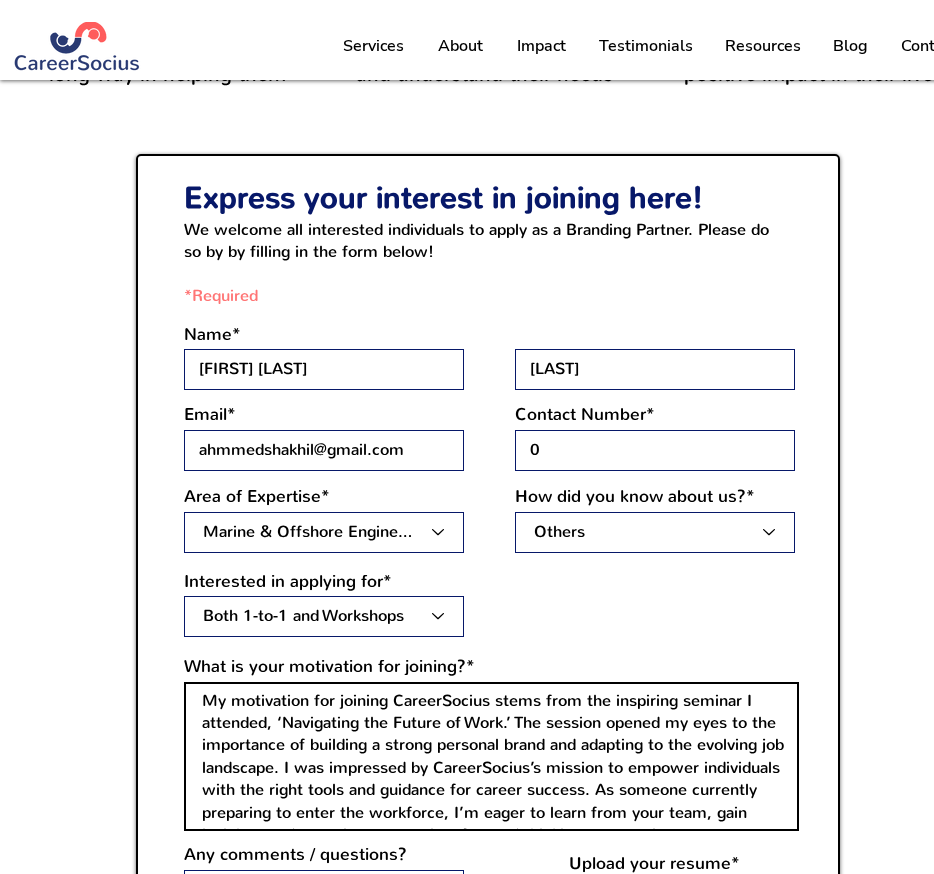 scroll, scrollTop: 0, scrollLeft: 0, axis: both 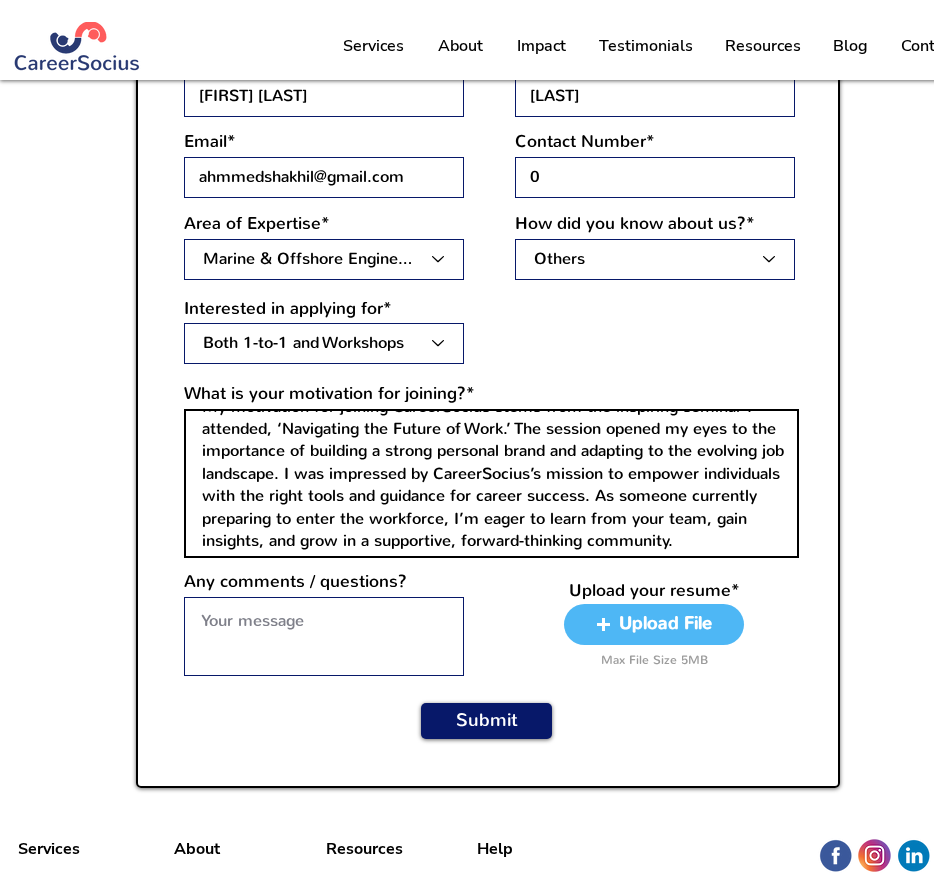 type on "My motivation for joining CareerSocius stems from the inspiring seminar I attended, ‘Navigating the Future of Work.’ The session opened my eyes to the importance of building a strong personal brand and adapting to the evolving job landscape. I was impressed by CareerSocius’s mission to empower individuals with the right tools and guidance for career success. As someone currently preparing to enter the workforce, I’m eager to learn from your team, gain insights, and grow in a supportive, forward-thinking community." 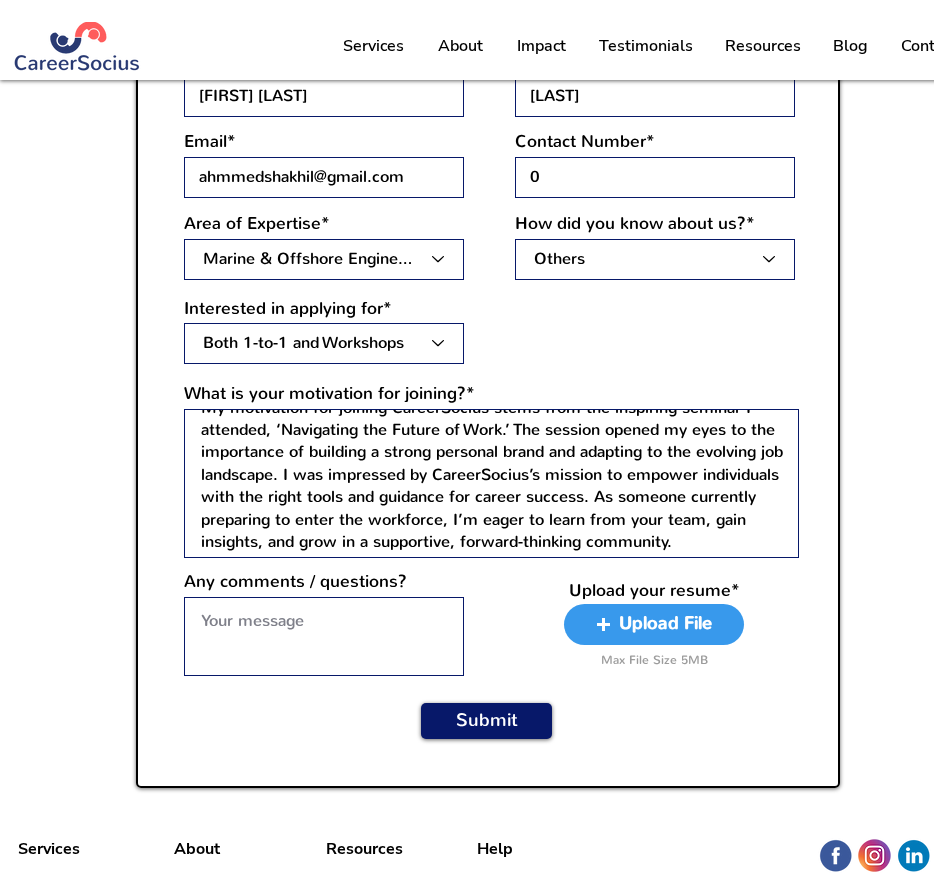scroll, scrollTop: 47, scrollLeft: 0, axis: vertical 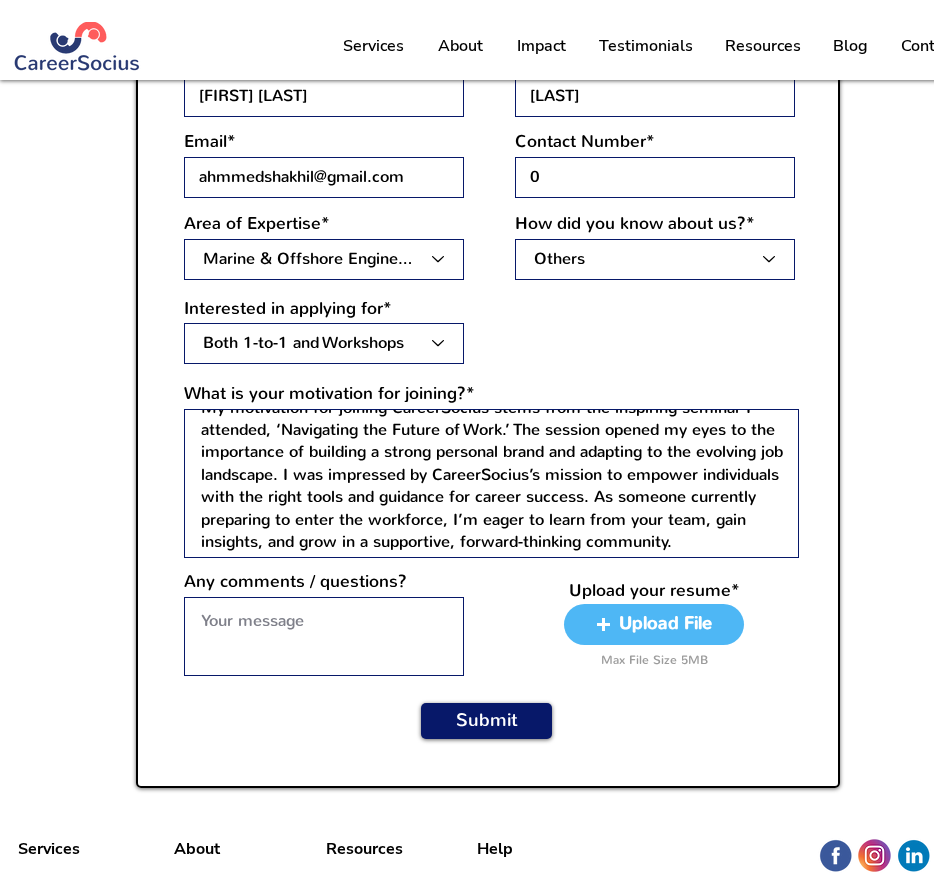 type on "C:\fakepath\[NAME]-[LAST].pdf" 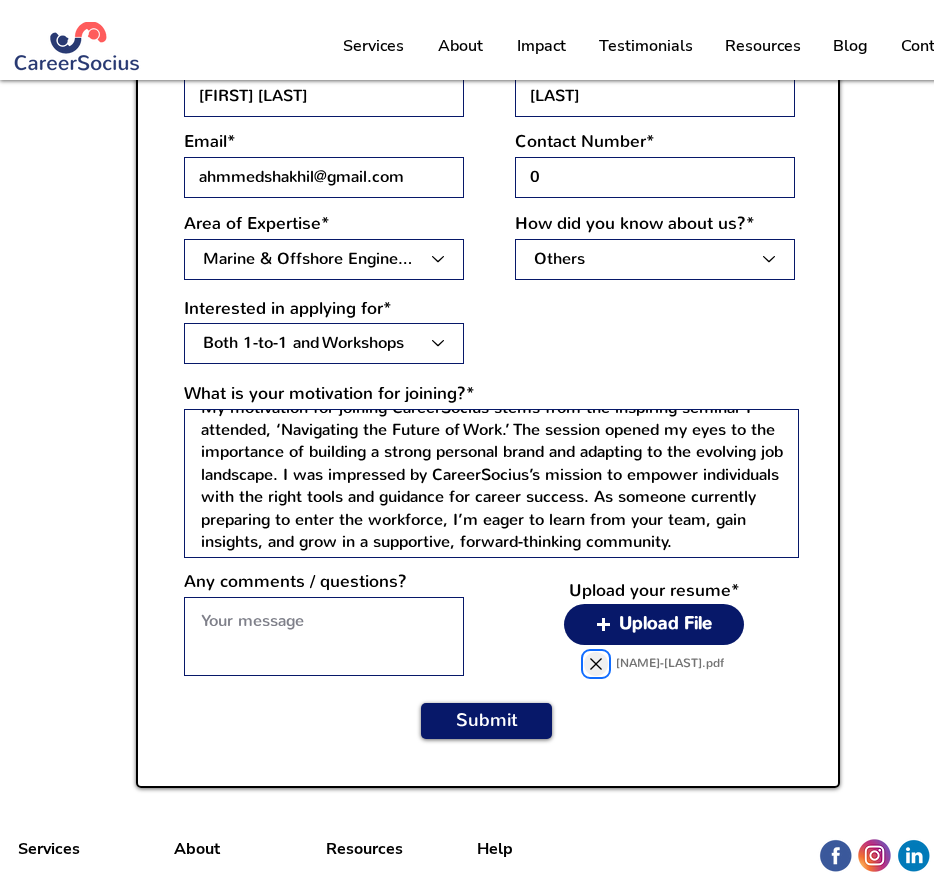 scroll, scrollTop: 47, scrollLeft: 0, axis: vertical 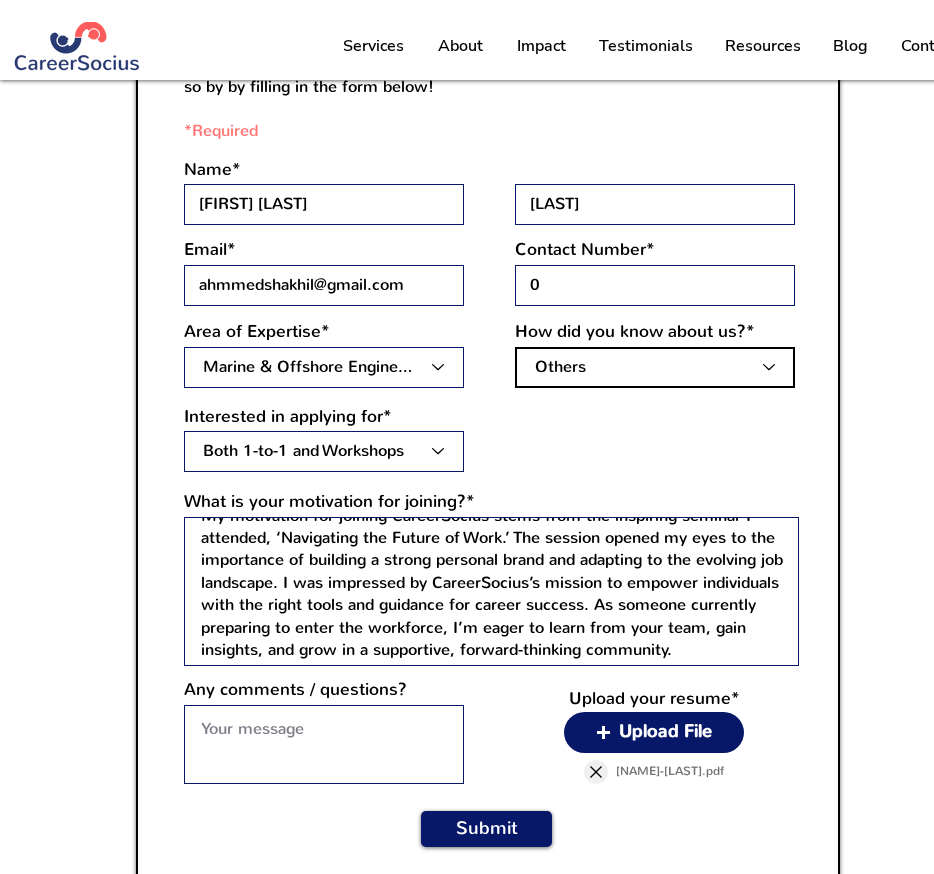 click on "Channel Facebook Instagram Carousell Google Search Friend/Colleague Referral Others" at bounding box center [655, 367] 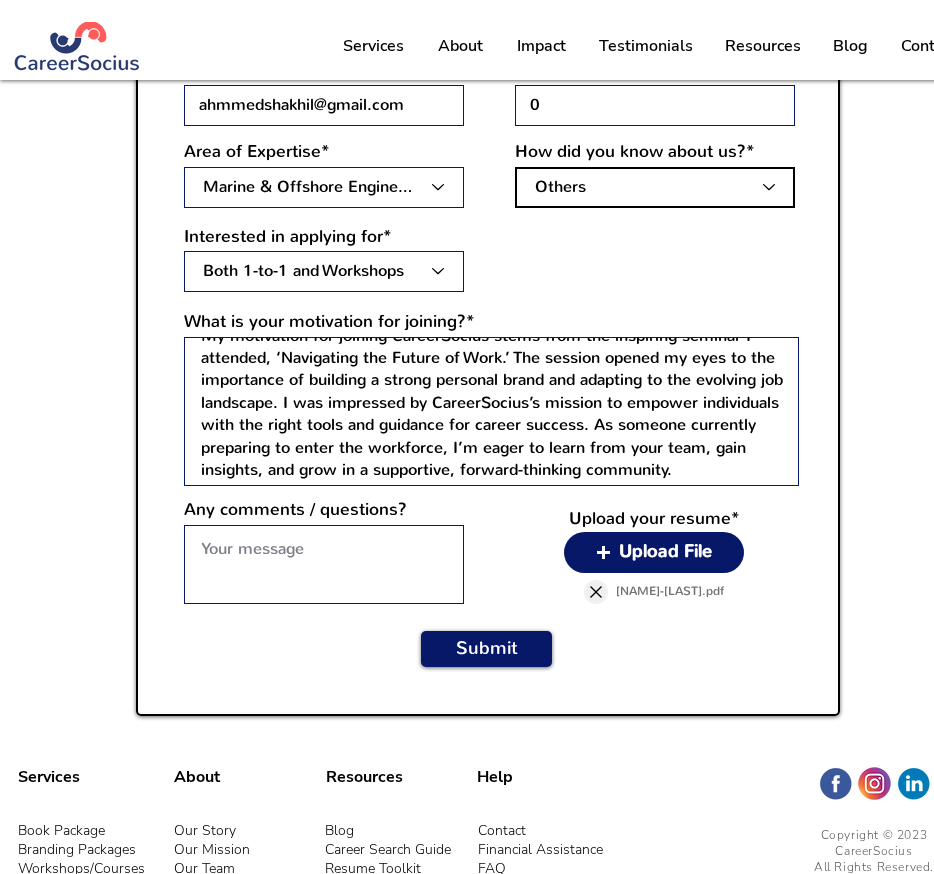 scroll, scrollTop: 1807, scrollLeft: 0, axis: vertical 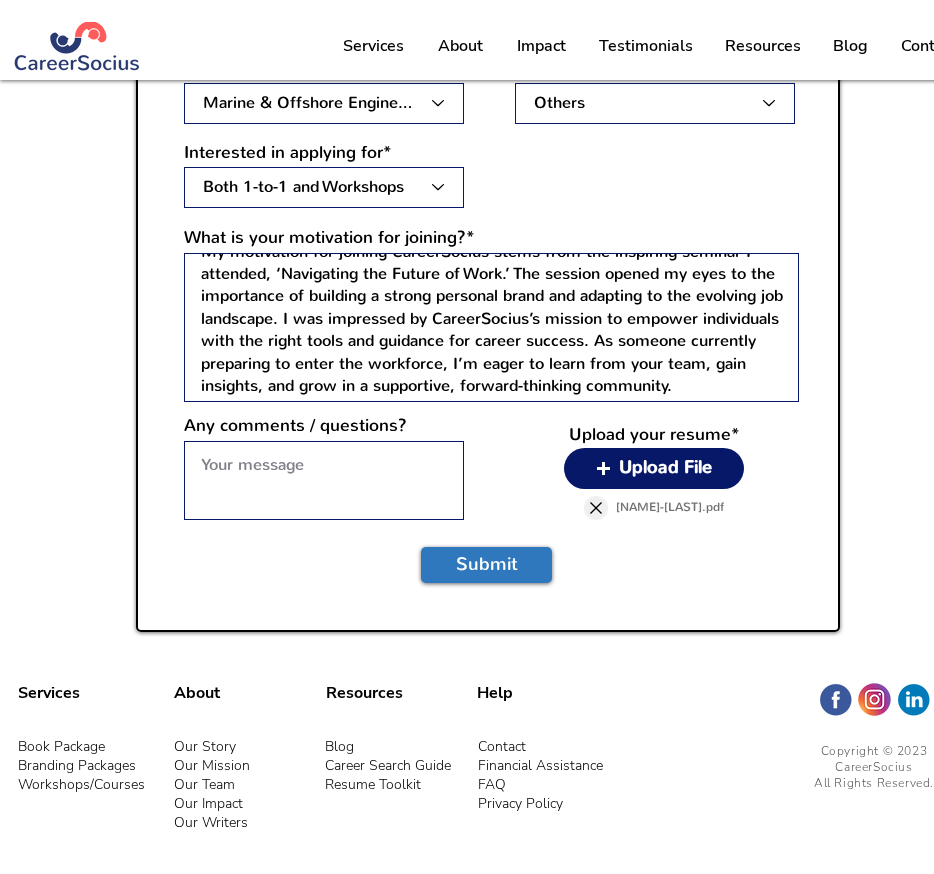 click on "Submit" at bounding box center (486, 565) 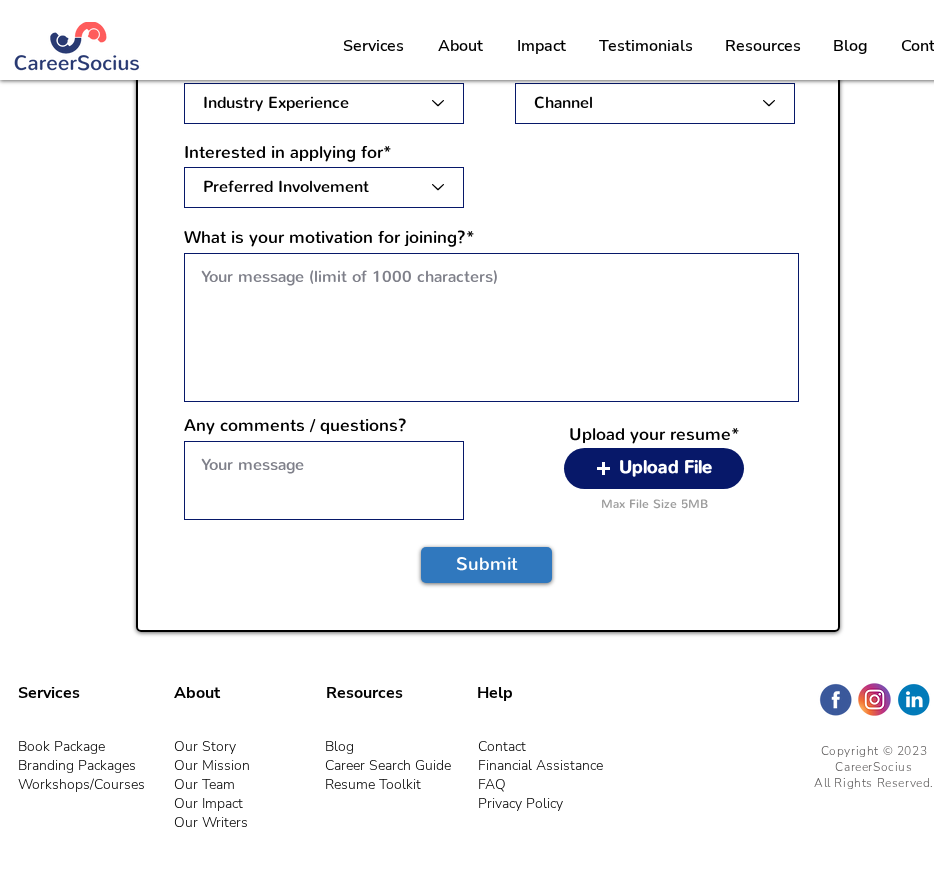 scroll, scrollTop: 0, scrollLeft: 0, axis: both 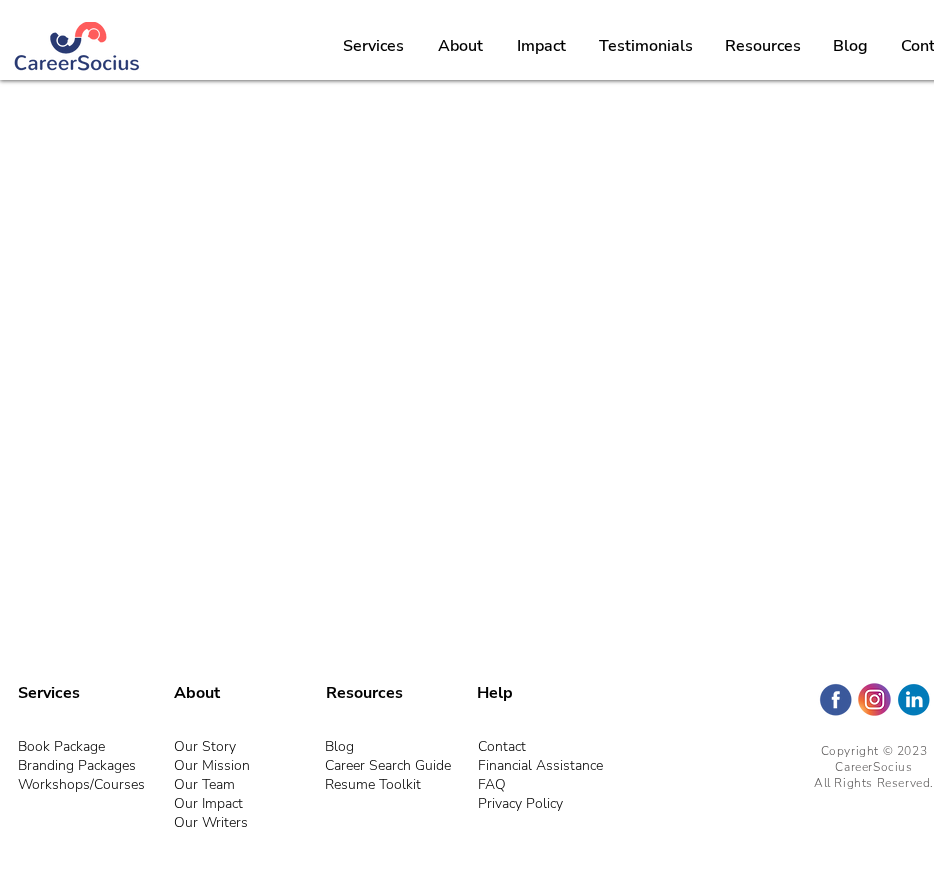 click on "Our Team" at bounding box center [205, 746] 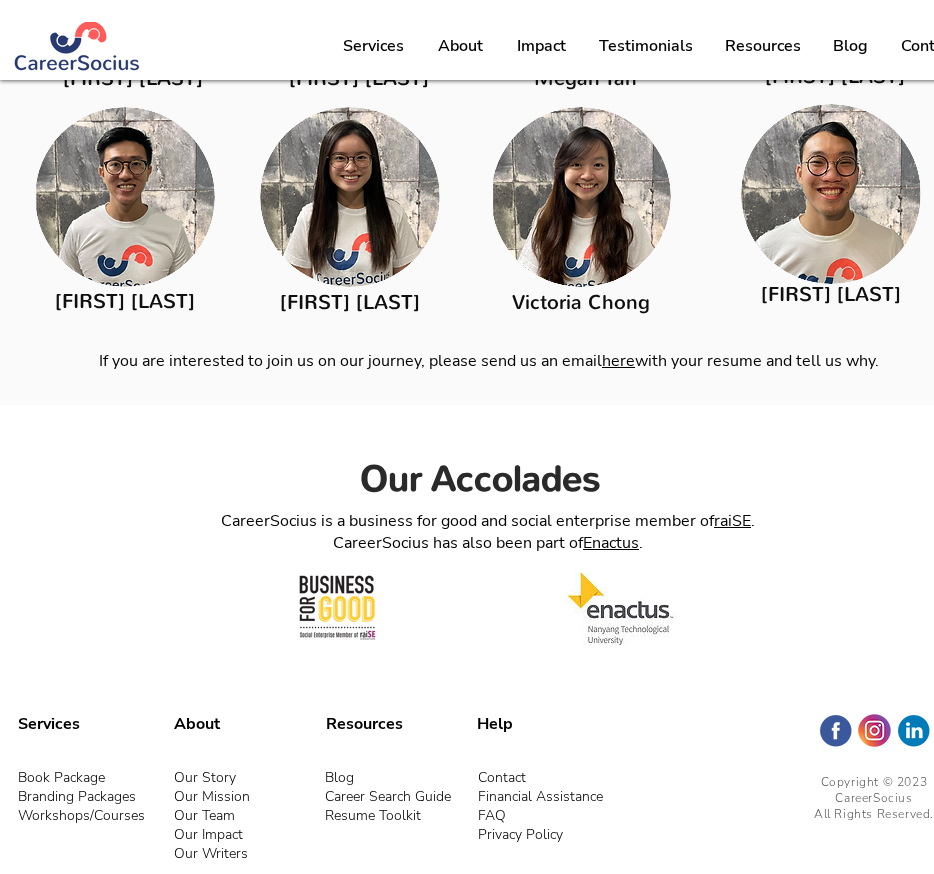 scroll, scrollTop: 3313, scrollLeft: 0, axis: vertical 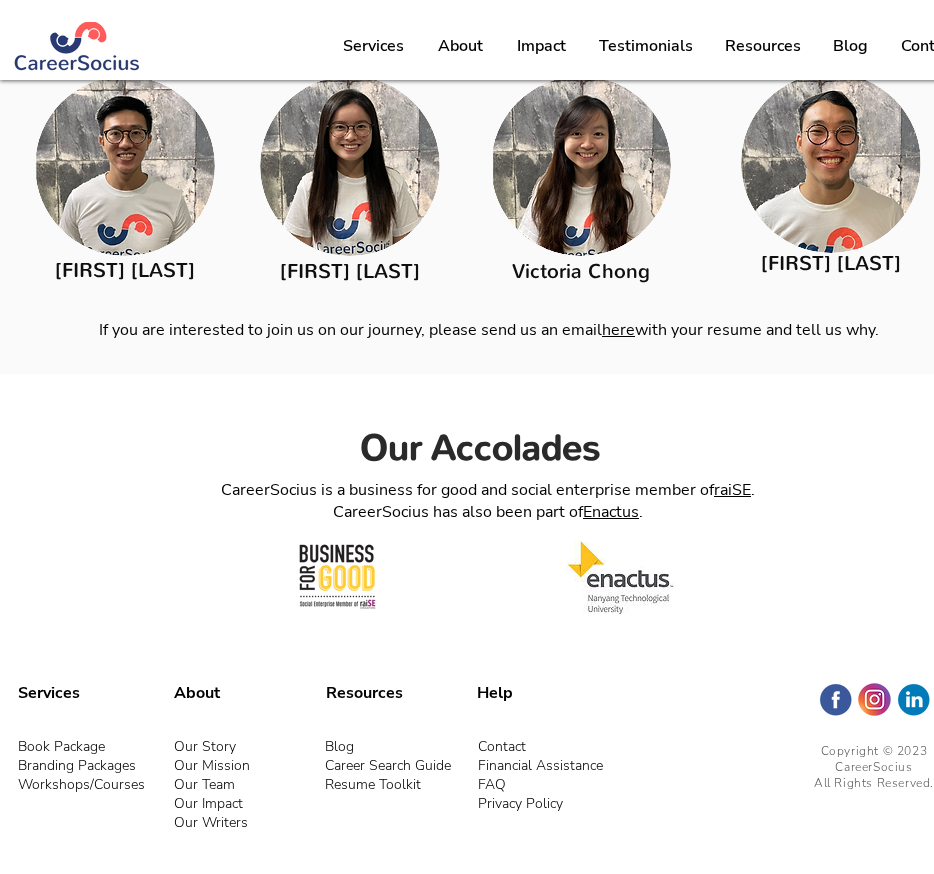 click on "Career Search Guide" at bounding box center [388, 765] 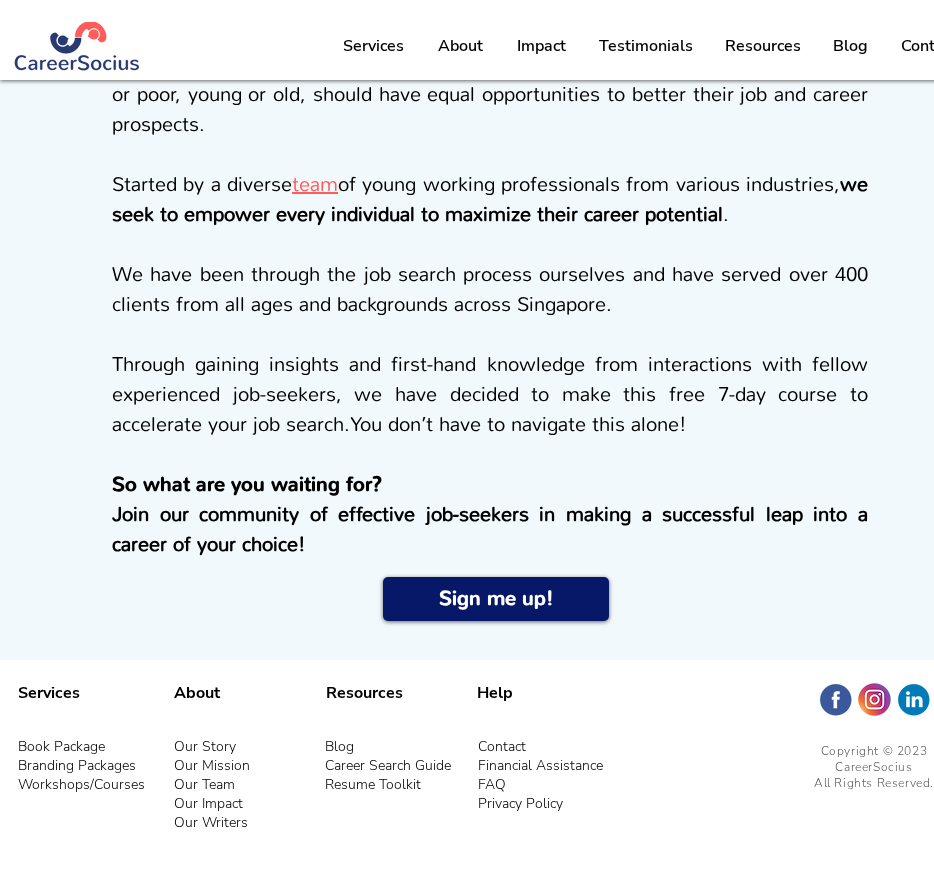 scroll, scrollTop: 0, scrollLeft: 0, axis: both 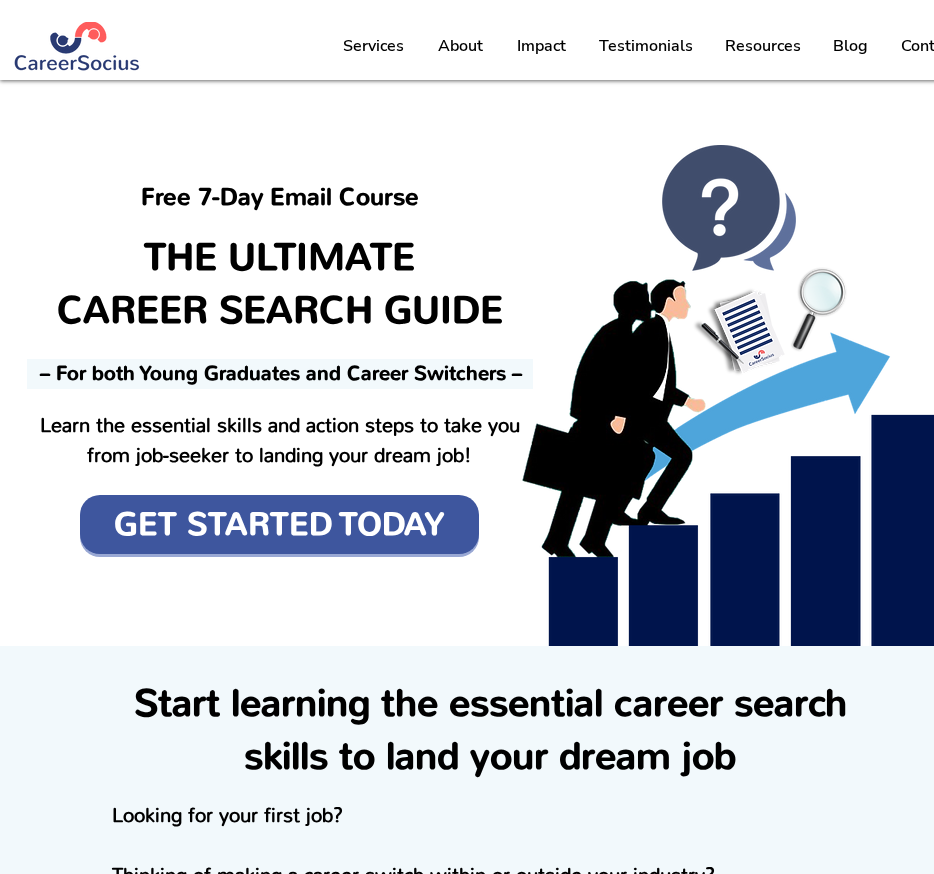 click on "GET STARTED TODAY" at bounding box center [279, 525] 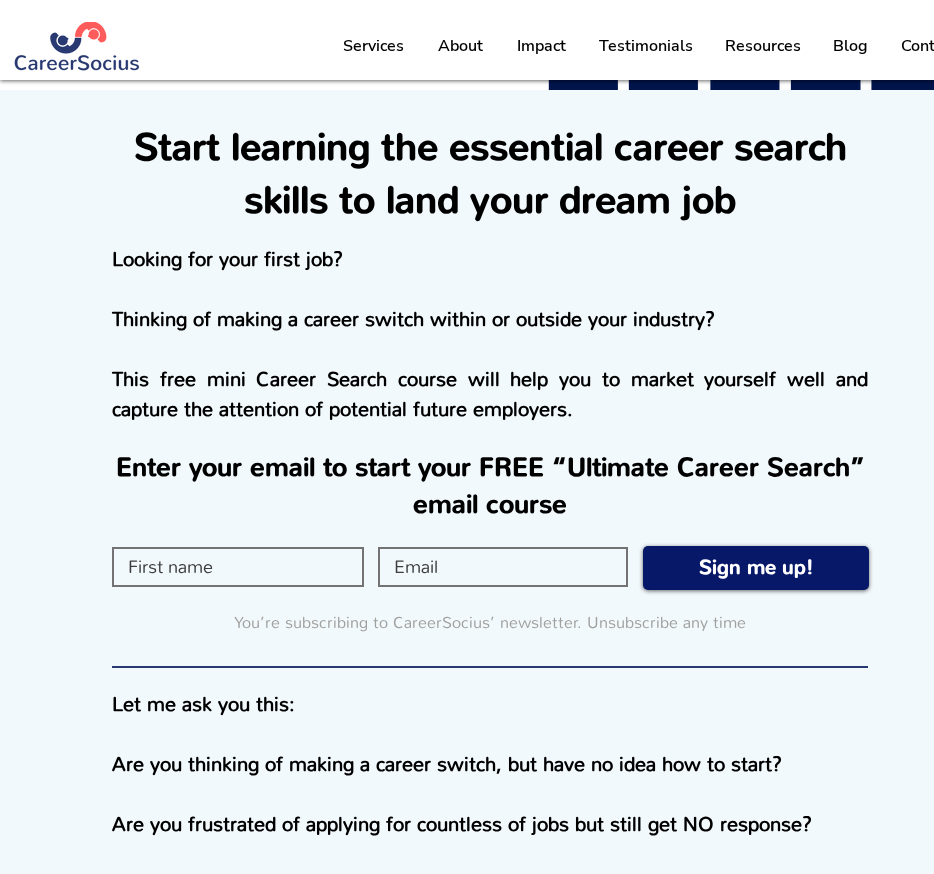scroll, scrollTop: 566, scrollLeft: 0, axis: vertical 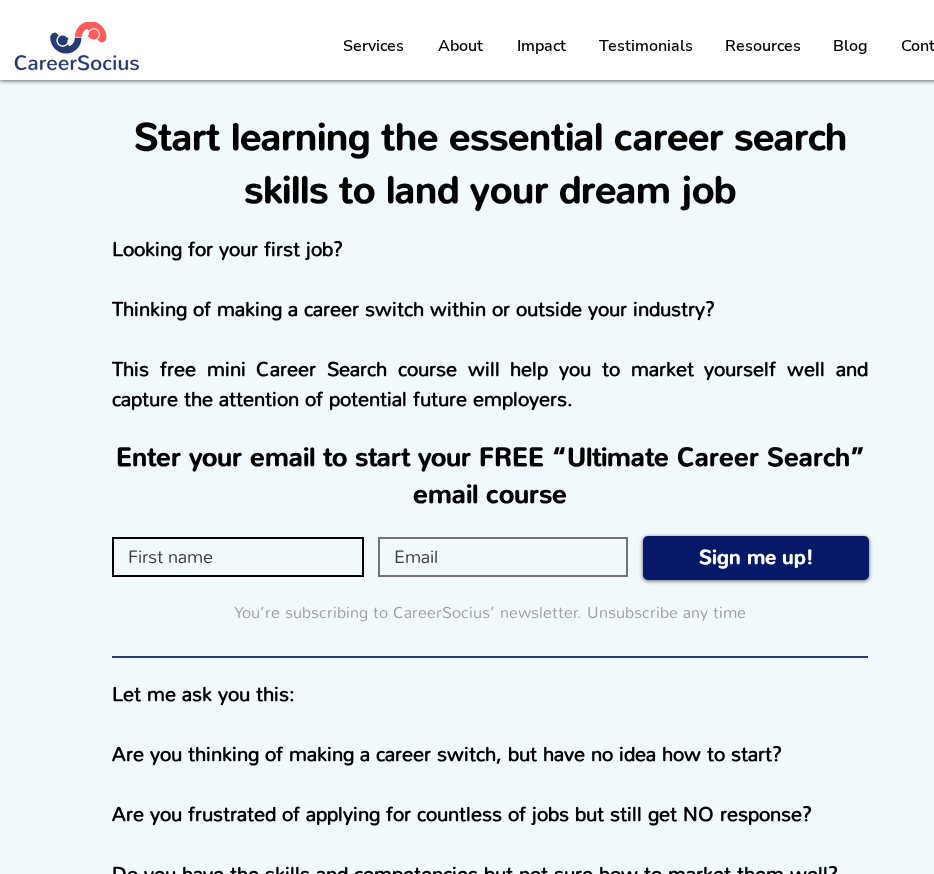 click at bounding box center (238, 557) 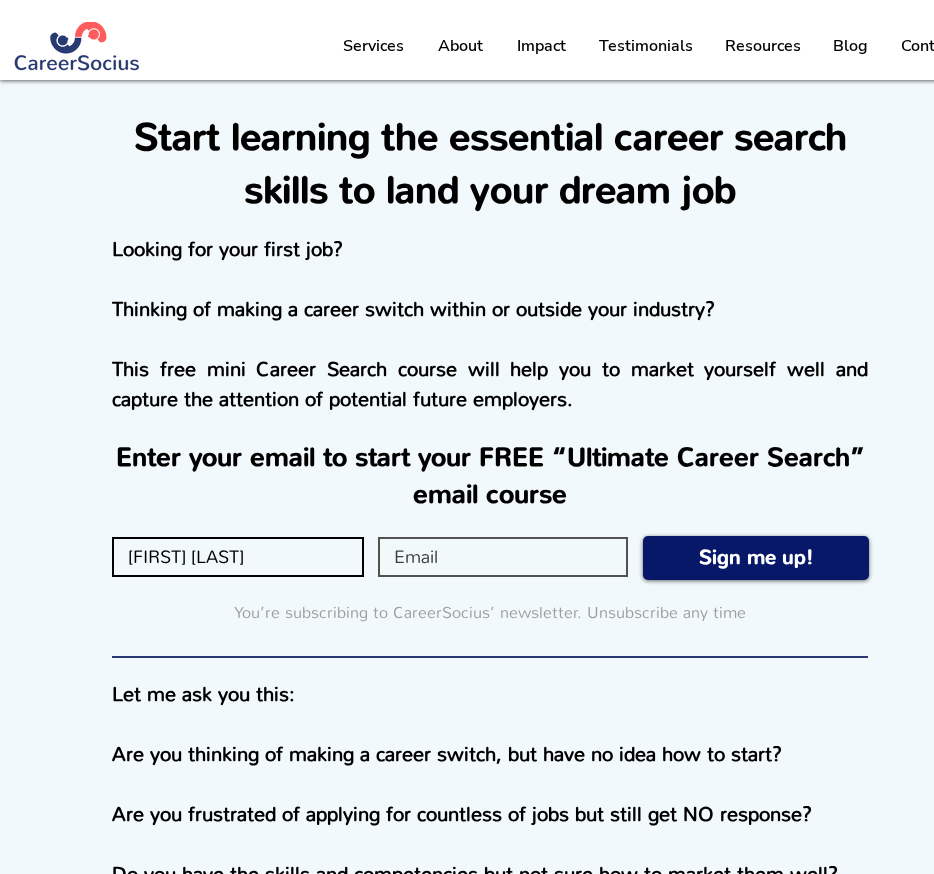 type on "[FIRST] [LAST]" 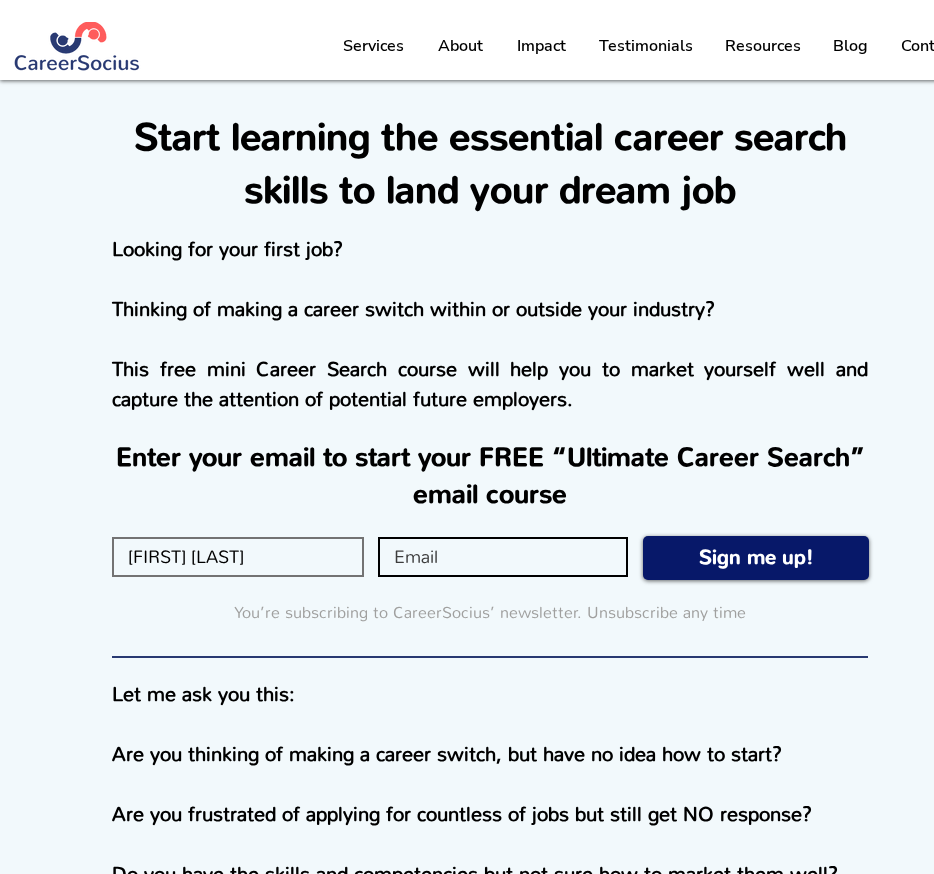 click at bounding box center [503, 557] 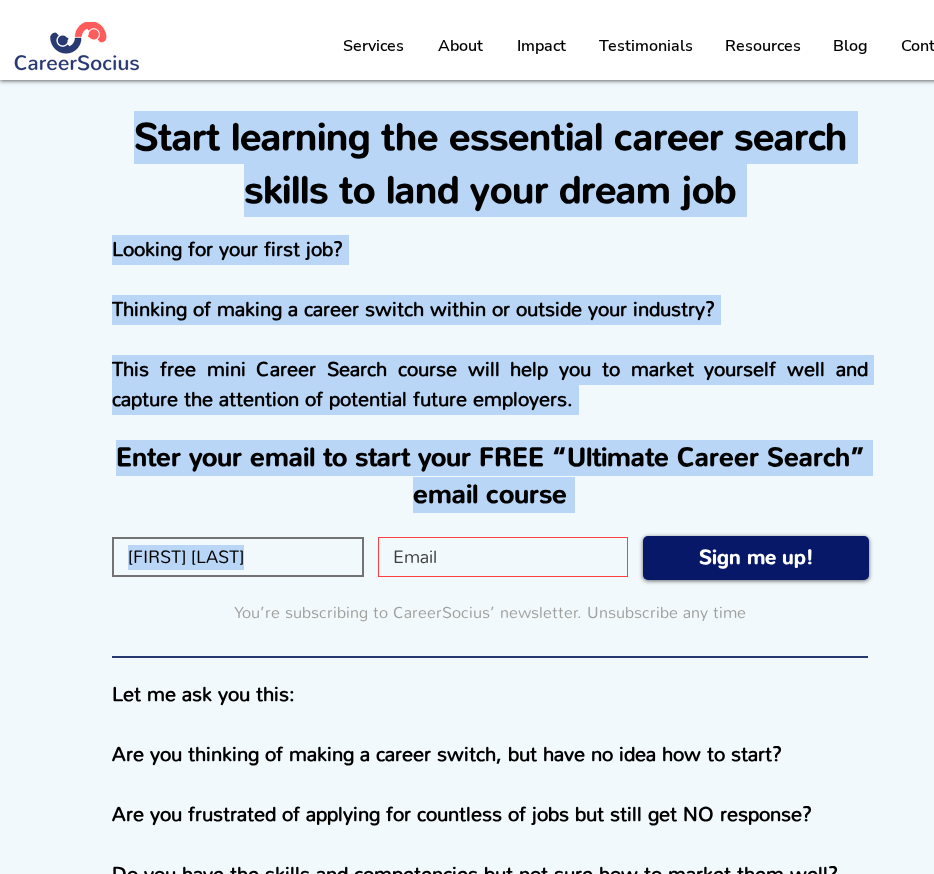 drag, startPoint x: 556, startPoint y: 535, endPoint x: 543, endPoint y: 569, distance: 36.40055 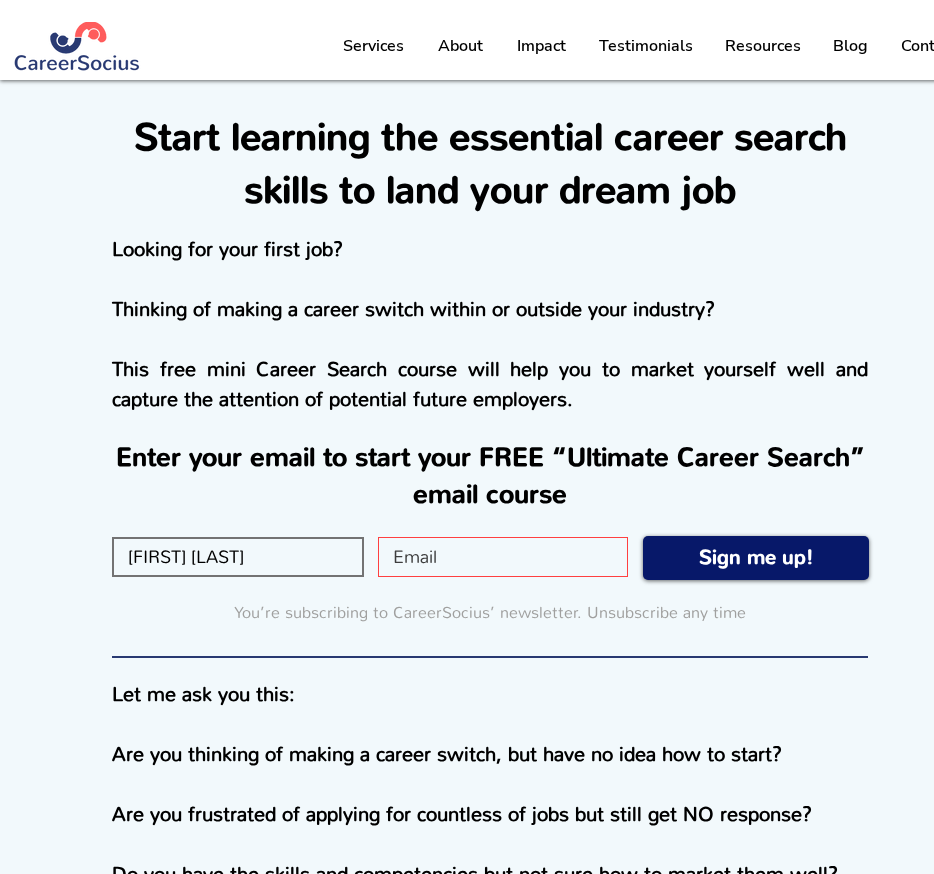 click at bounding box center [503, 557] 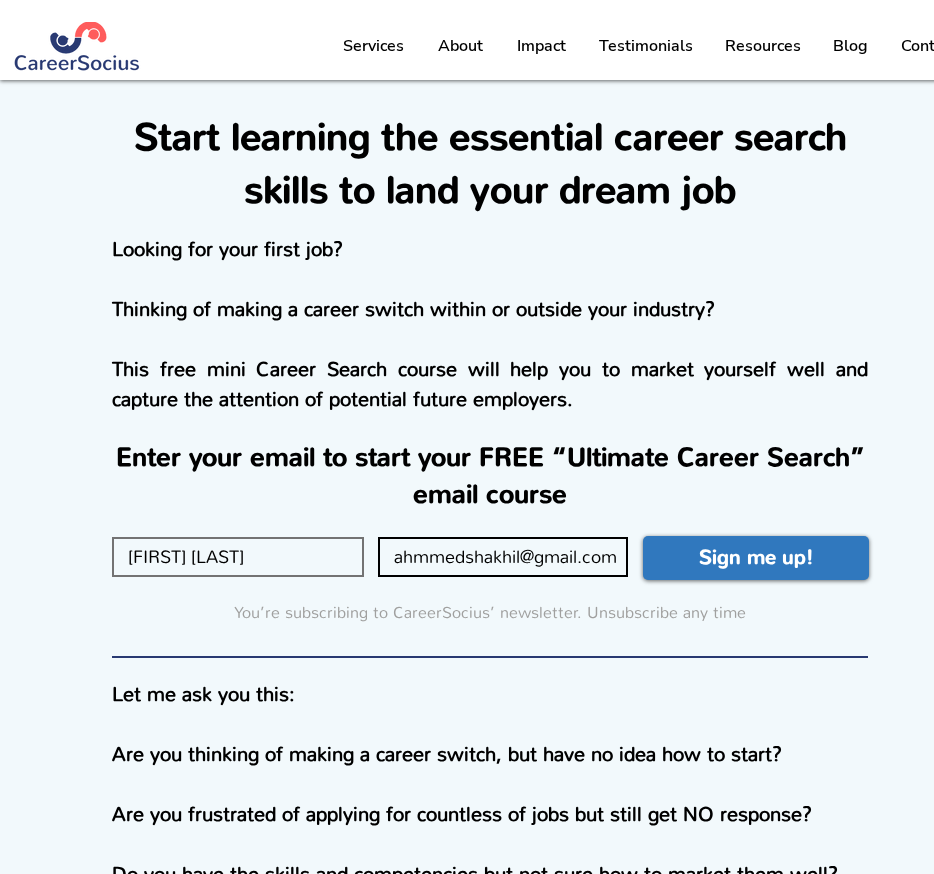 type on "ahmmedshakhil@gmail.com" 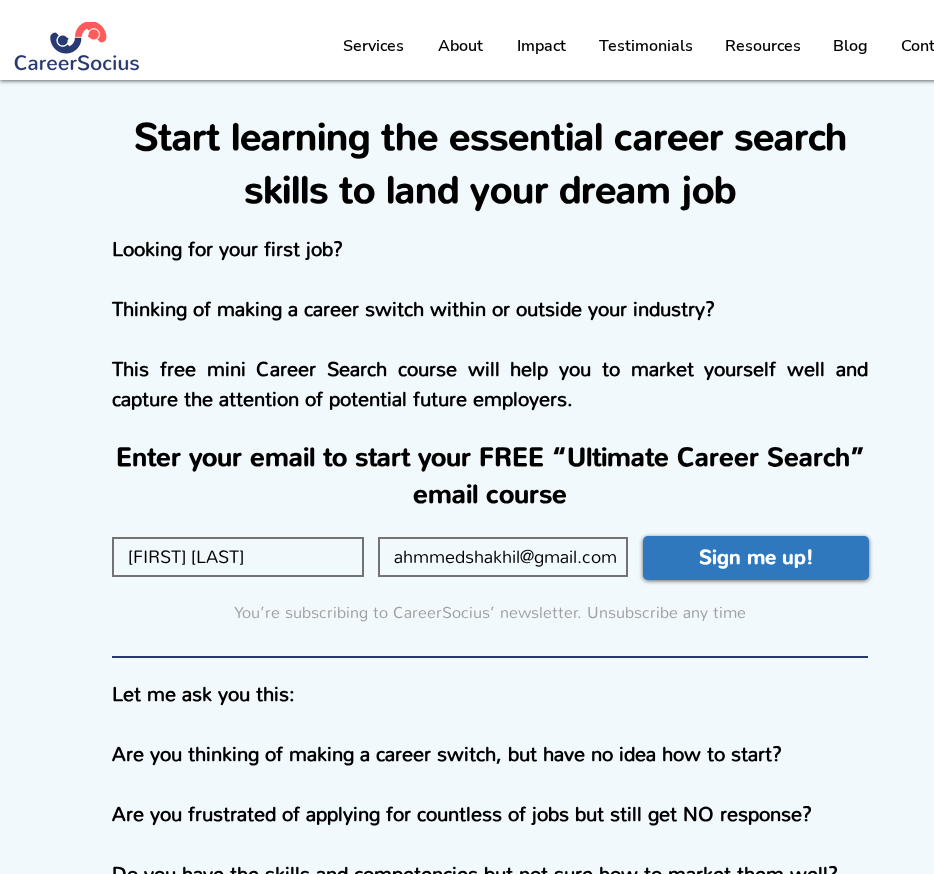 click on "Sign me up!" at bounding box center (756, 558) 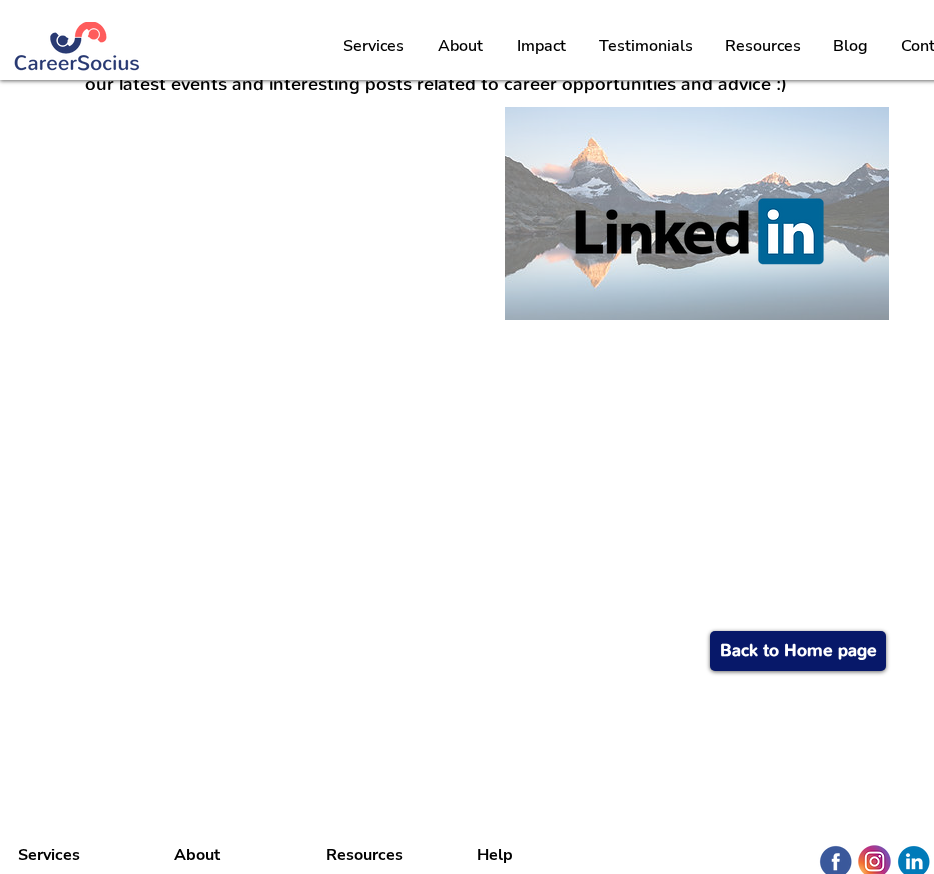 scroll, scrollTop: 404, scrollLeft: 0, axis: vertical 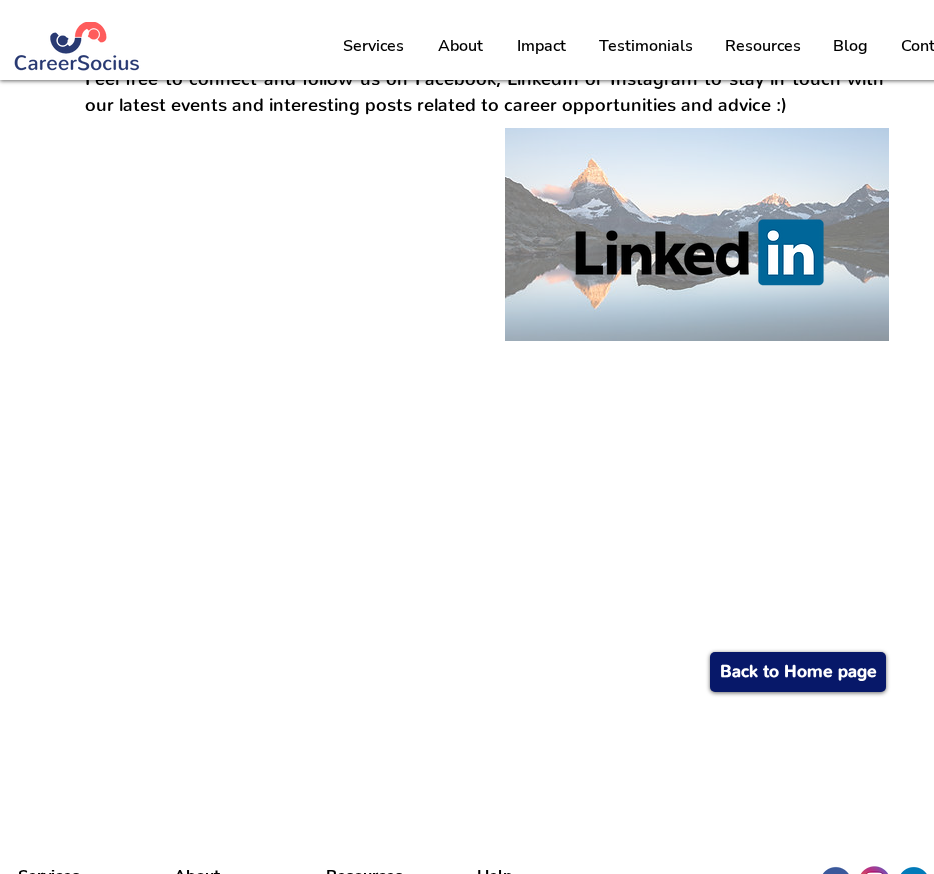 click at bounding box center [699, 252] 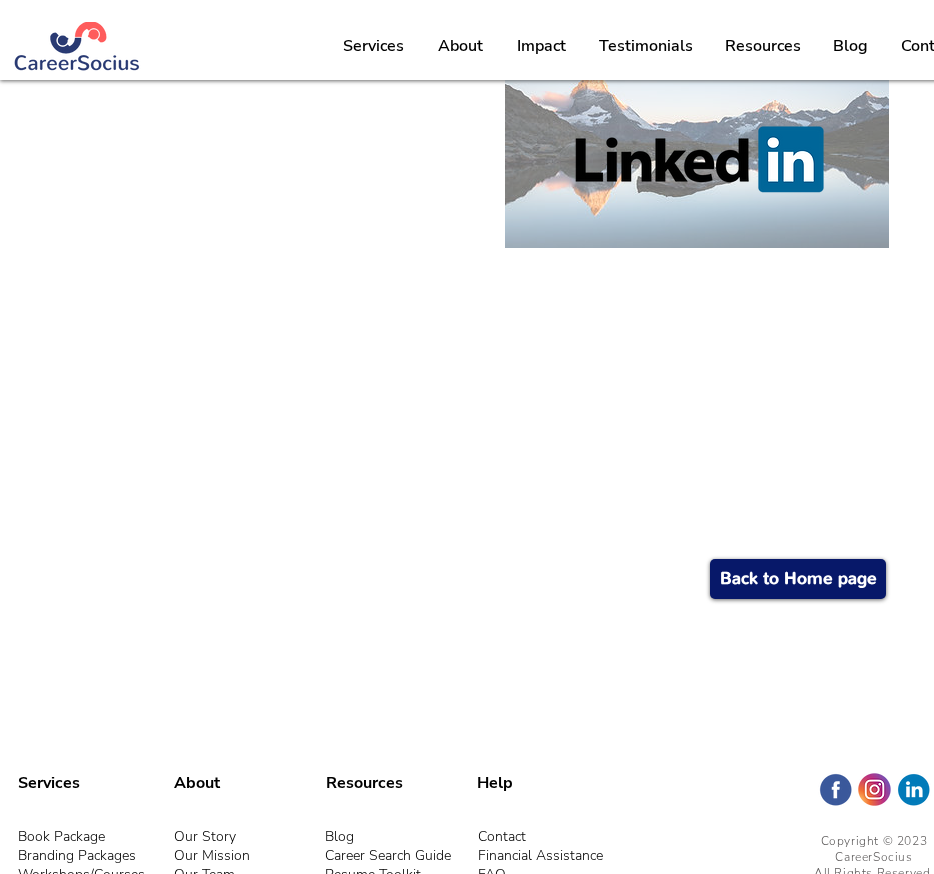 scroll, scrollTop: 587, scrollLeft: 0, axis: vertical 